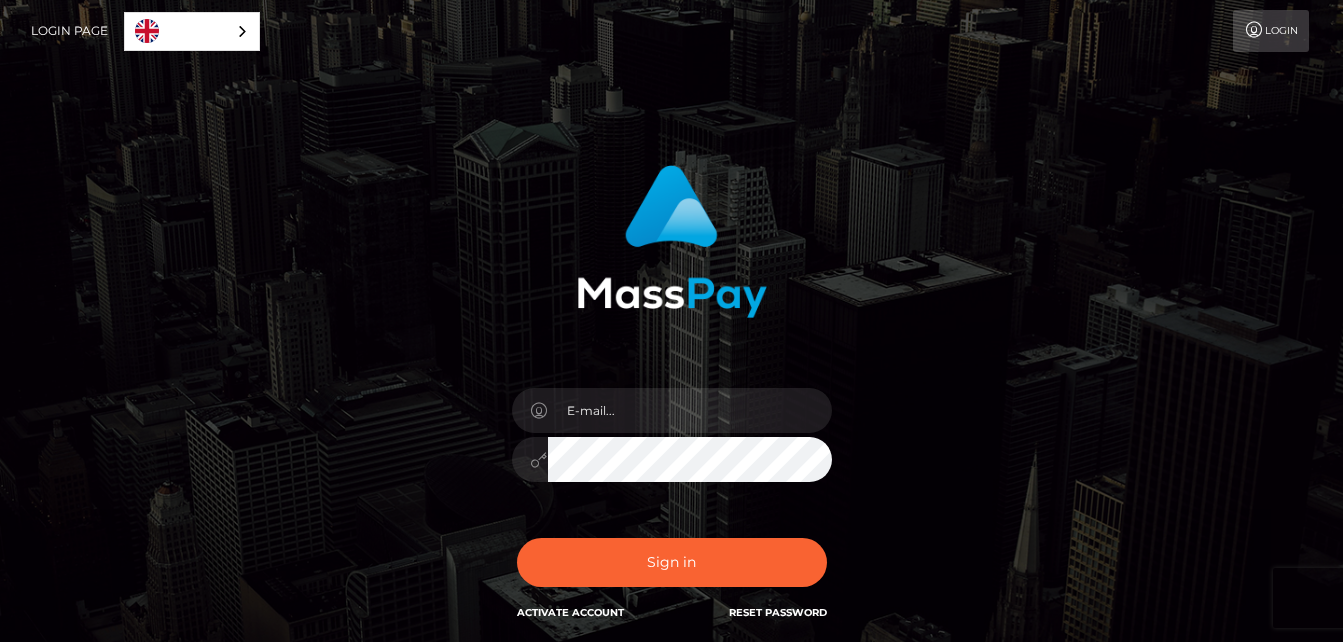 scroll, scrollTop: 0, scrollLeft: 0, axis: both 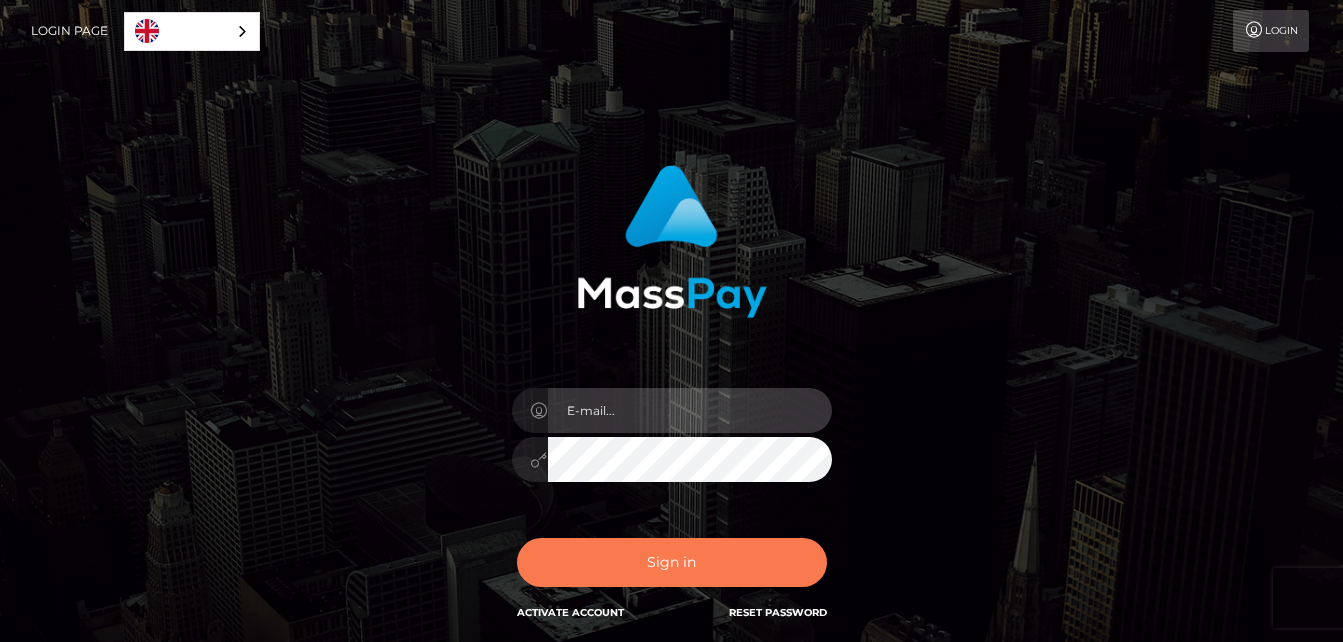 type on "[EMAIL_ADDRESS][DOMAIN_NAME]" 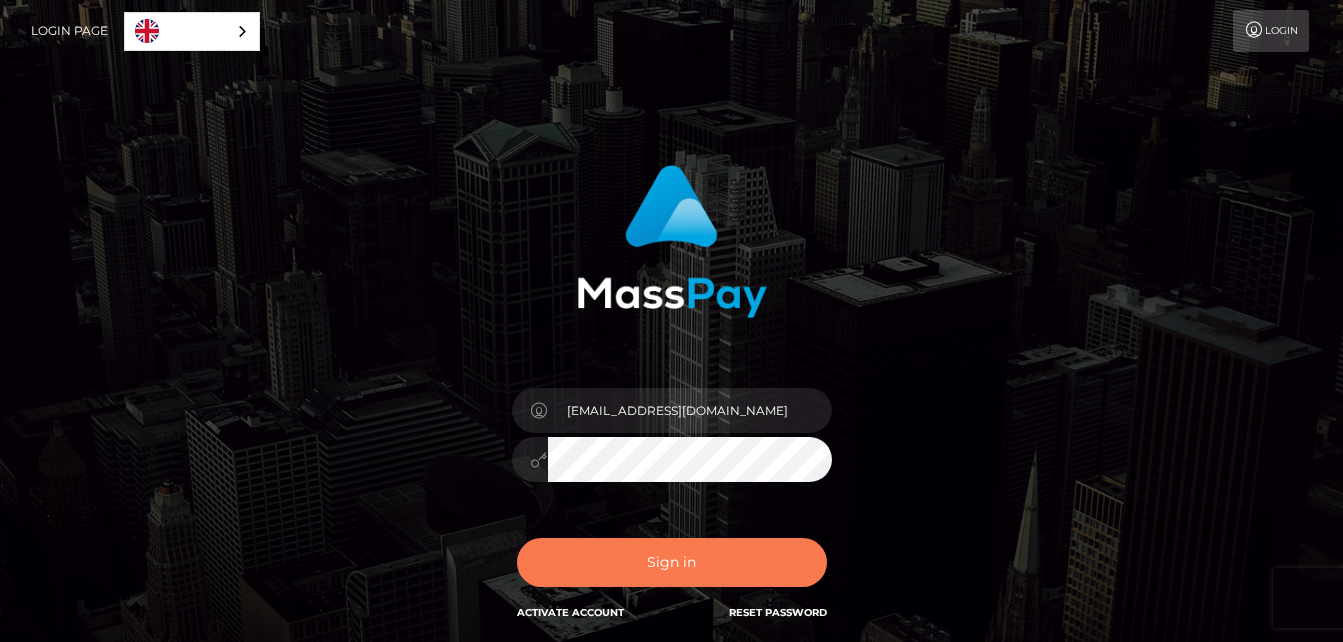 click on "Sign in" at bounding box center [672, 562] 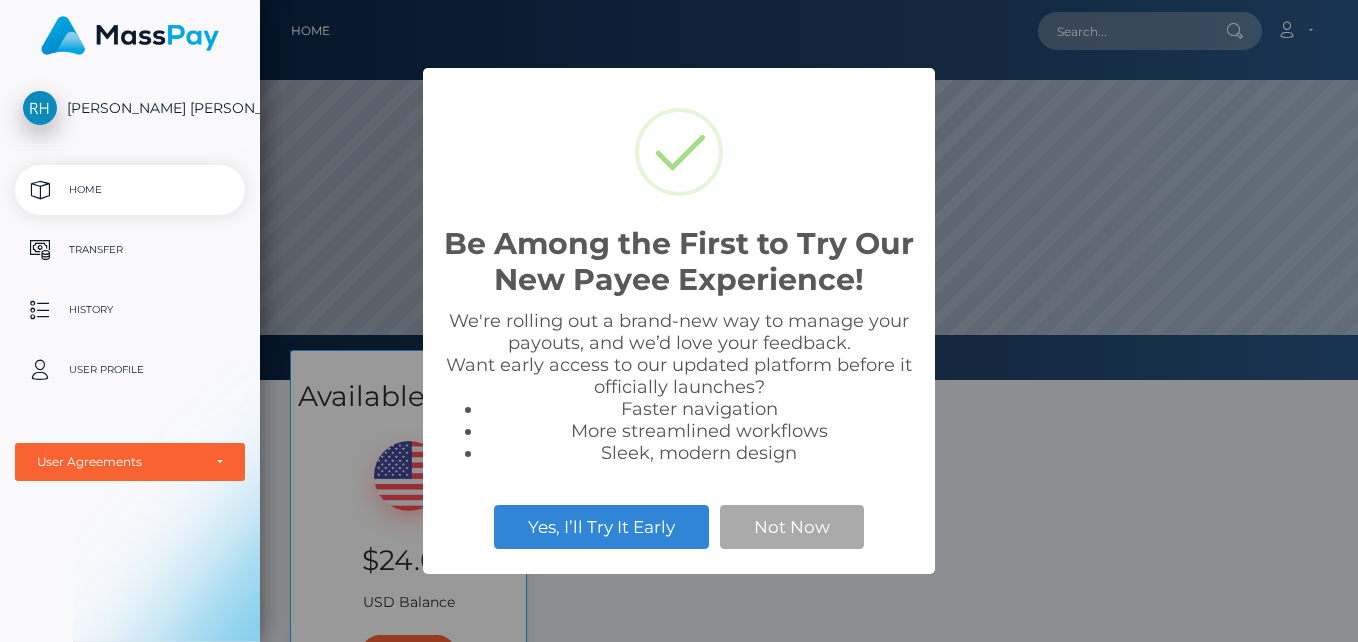 scroll, scrollTop: 0, scrollLeft: 0, axis: both 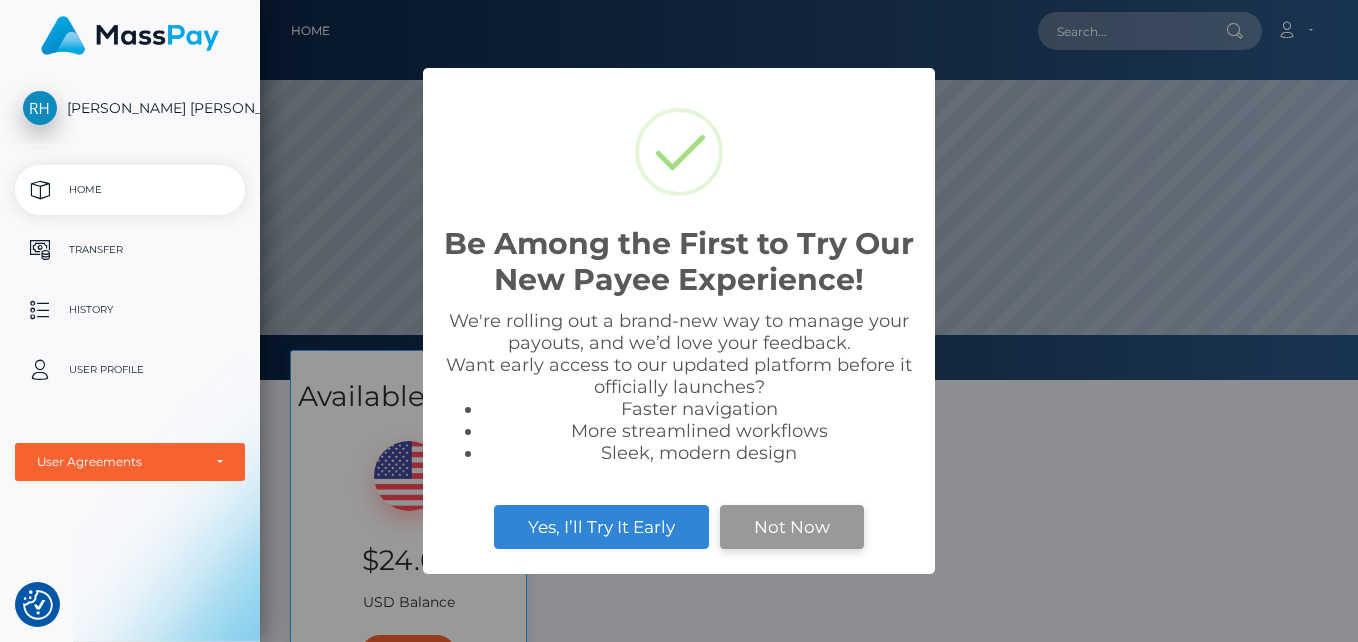 click on "Not Now" at bounding box center [792, 527] 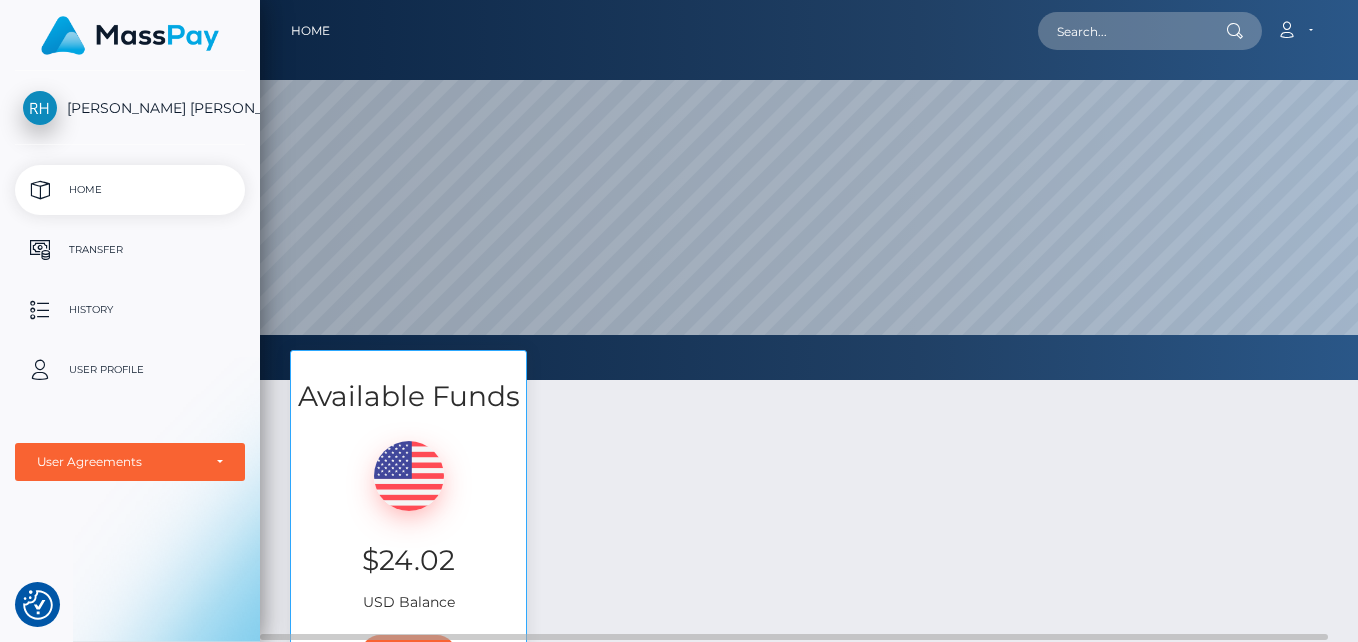 scroll, scrollTop: 300, scrollLeft: 0, axis: vertical 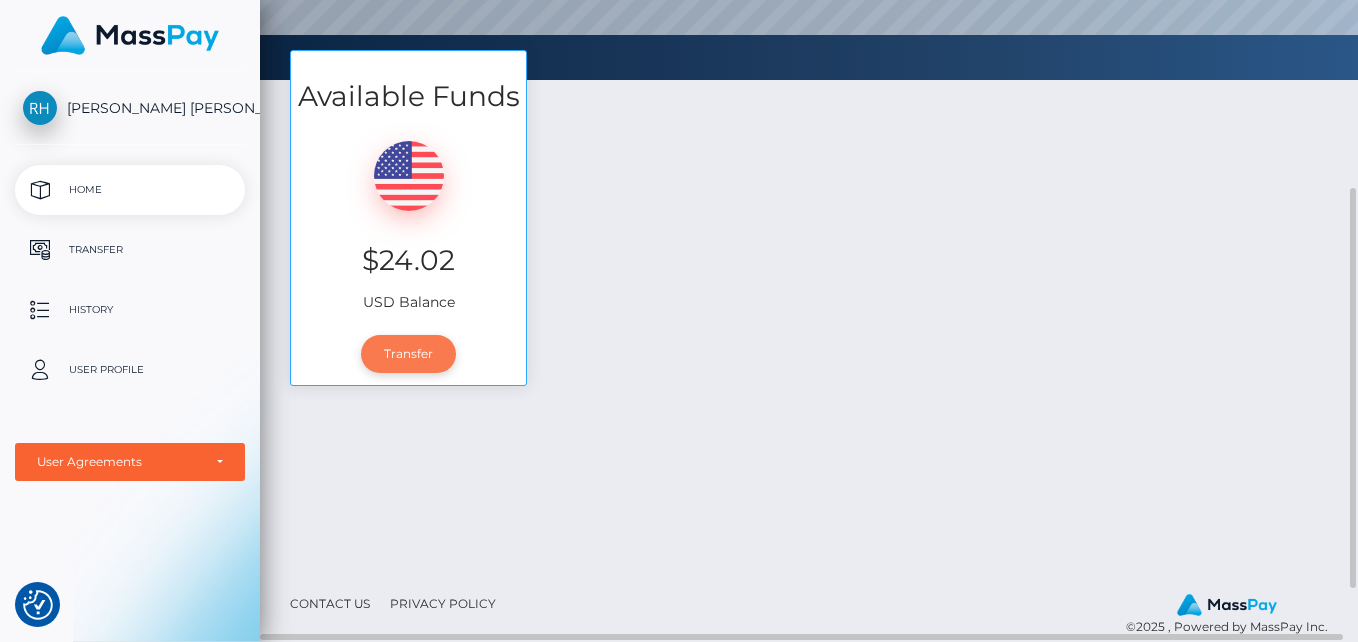 click on "Transfer" at bounding box center (408, 354) 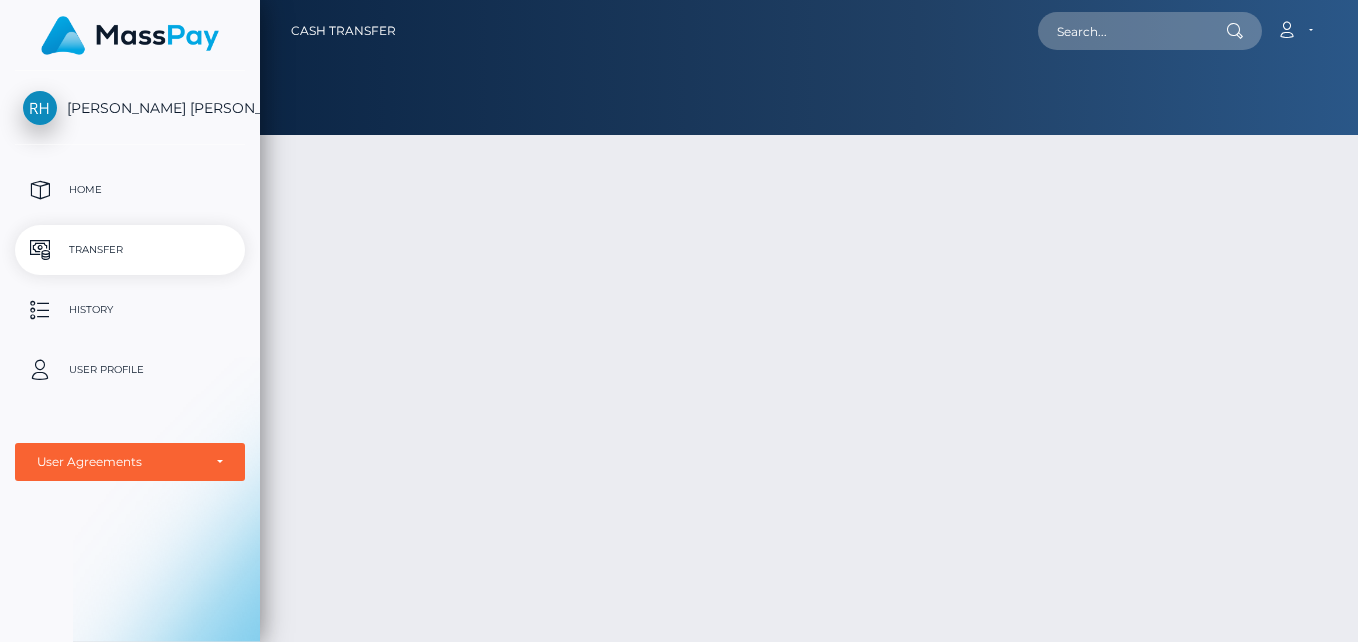 scroll, scrollTop: 0, scrollLeft: 0, axis: both 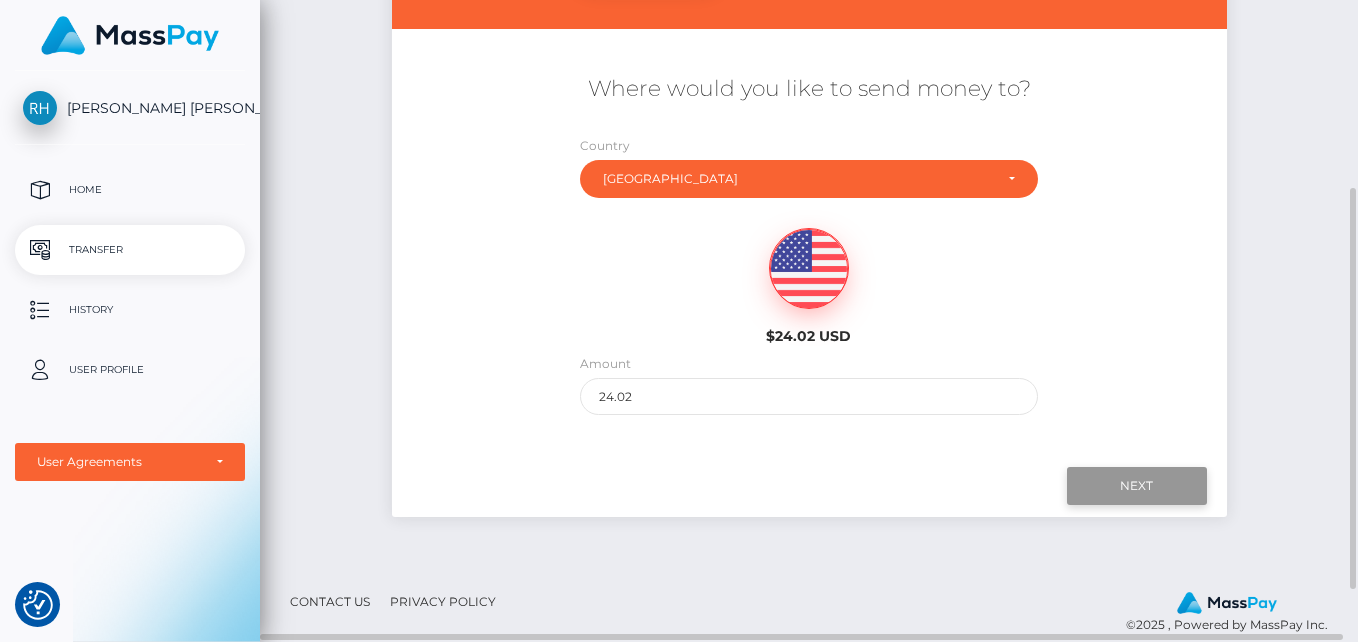 click on "Next" at bounding box center [1137, 486] 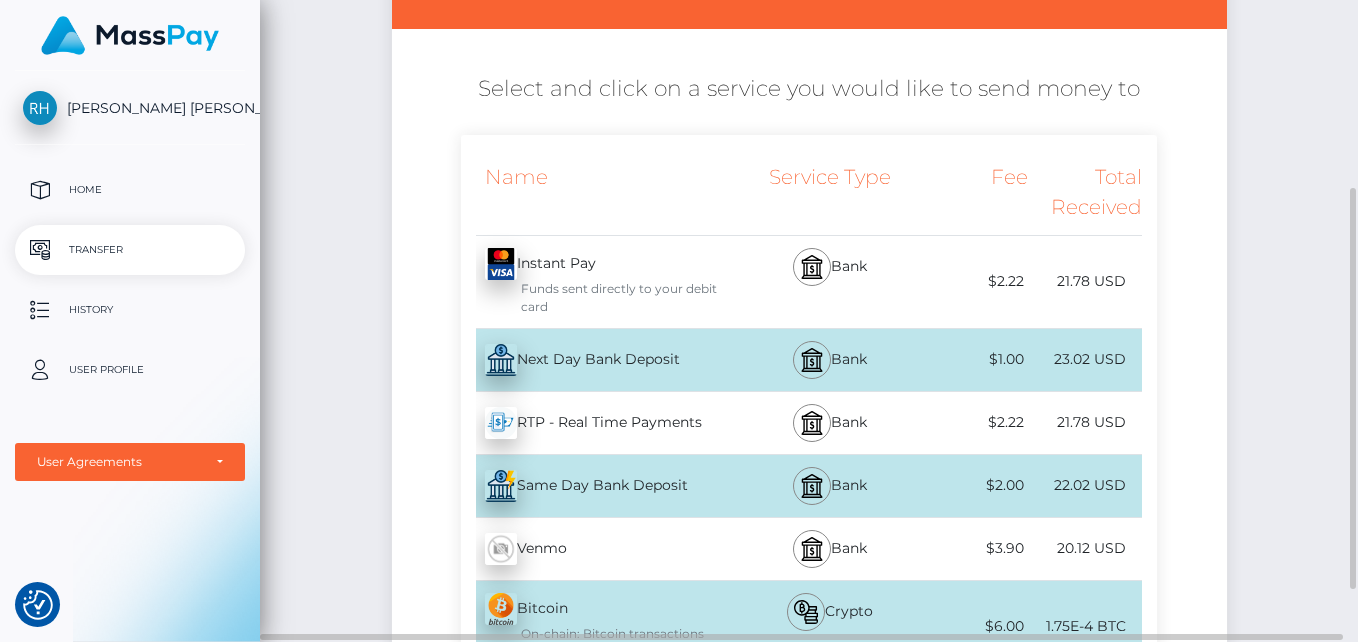 click on "Instant Pay  - USD
Funds sent directly to your debit card" at bounding box center (603, 282) 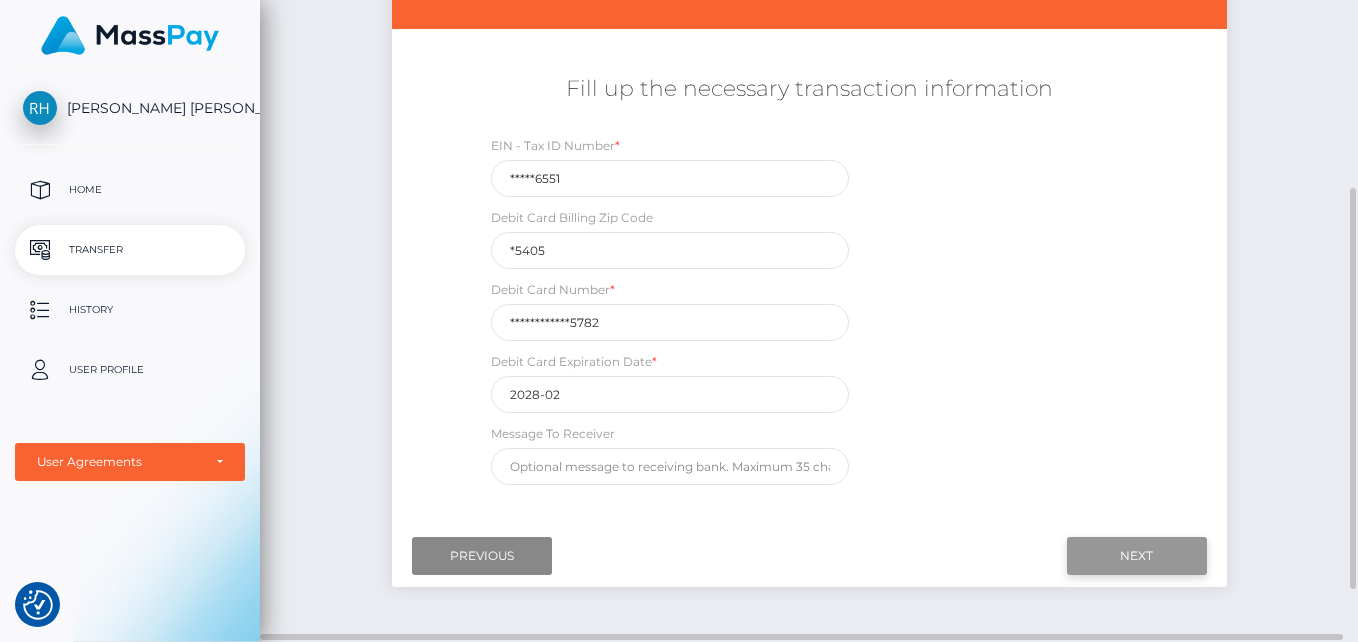 click on "Next" at bounding box center (1137, 556) 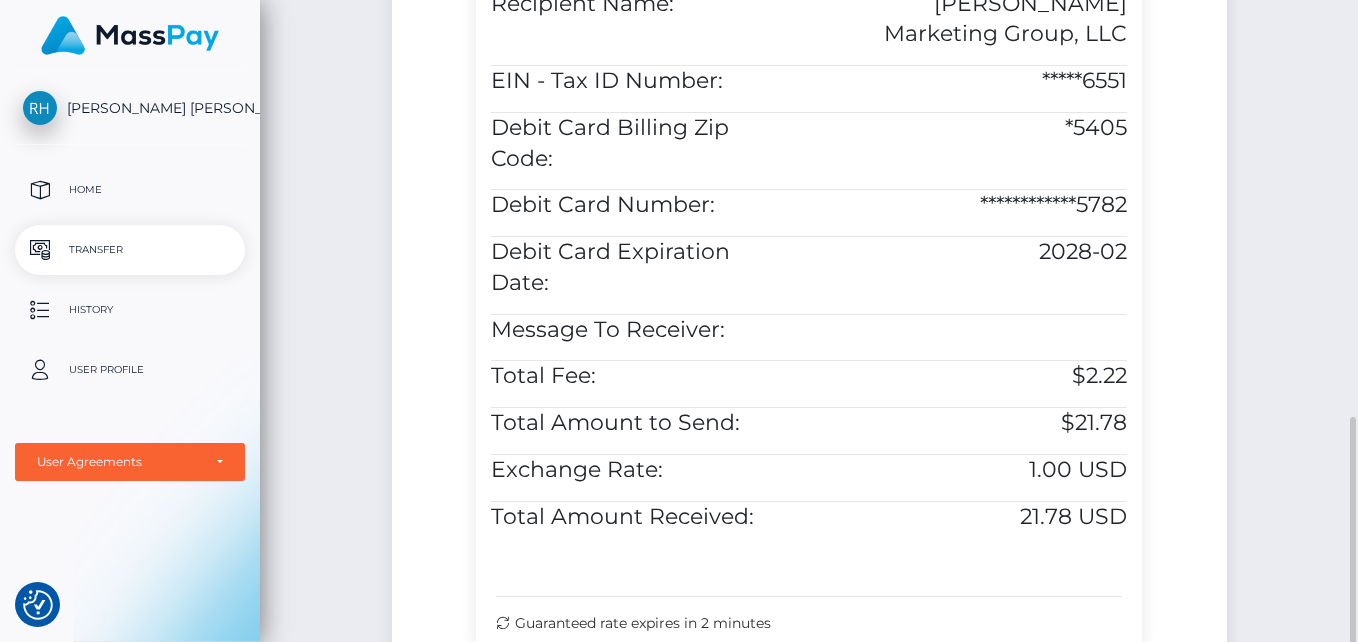 scroll, scrollTop: 900, scrollLeft: 0, axis: vertical 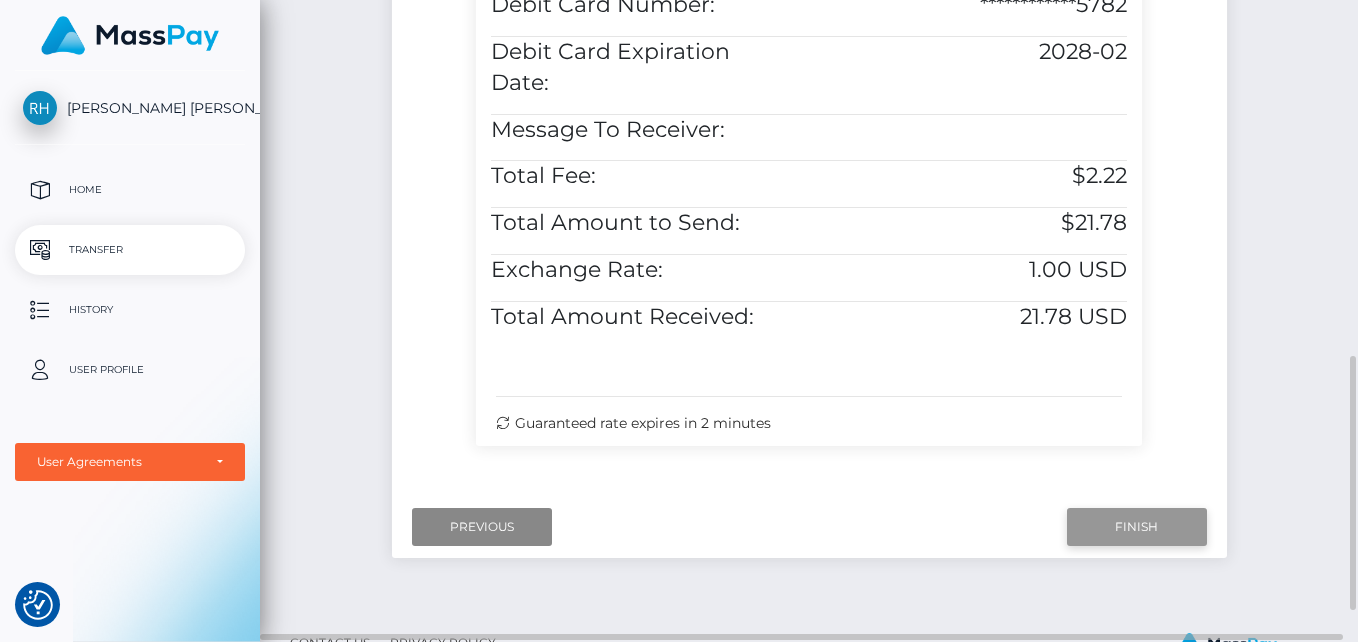click on "Finish" at bounding box center [1137, 527] 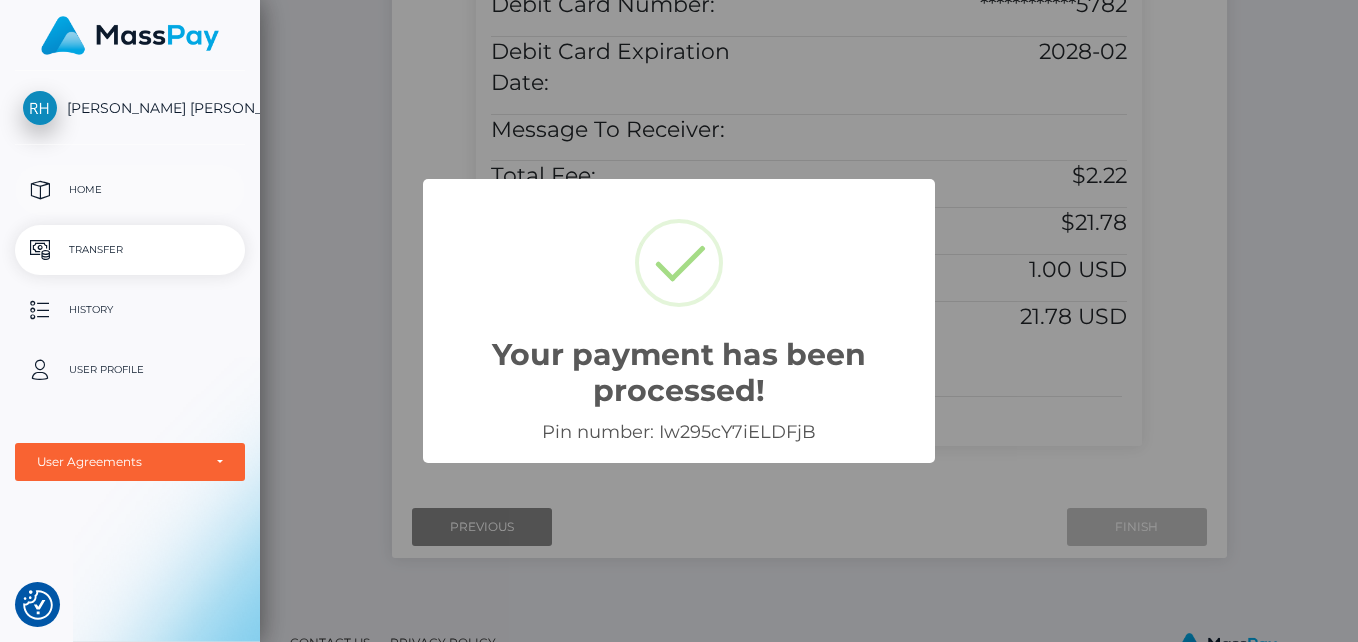 click on "Home" at bounding box center (130, 190) 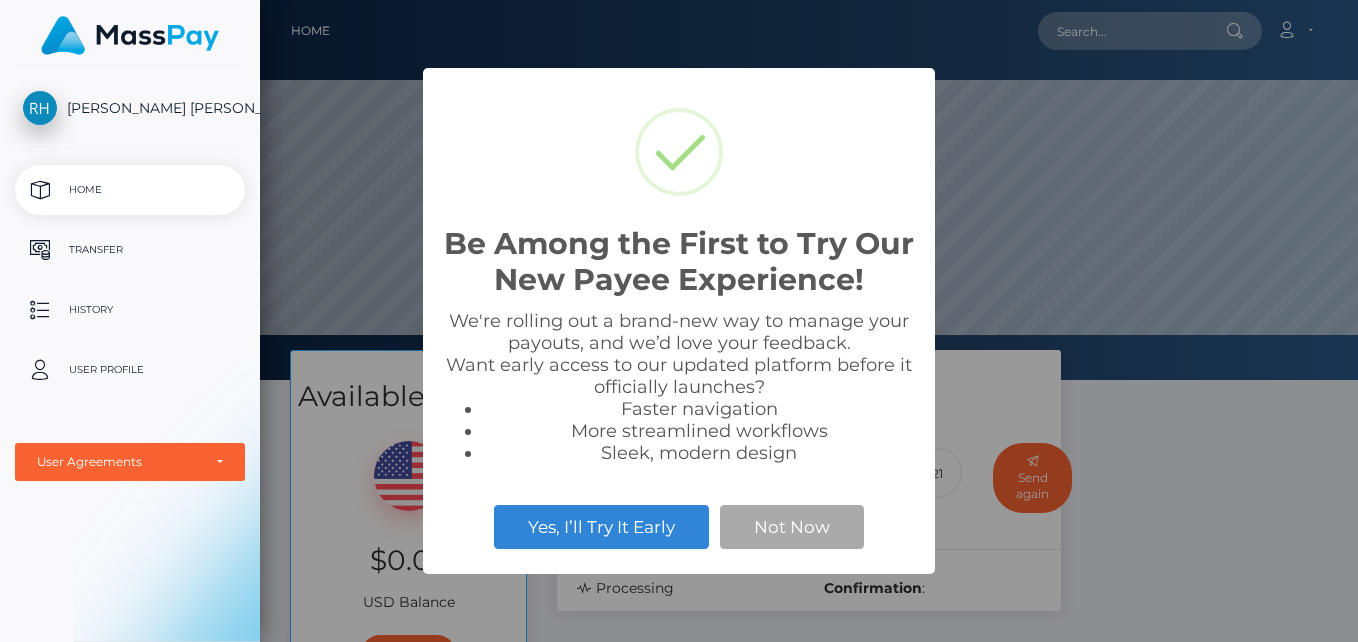 scroll, scrollTop: 0, scrollLeft: 0, axis: both 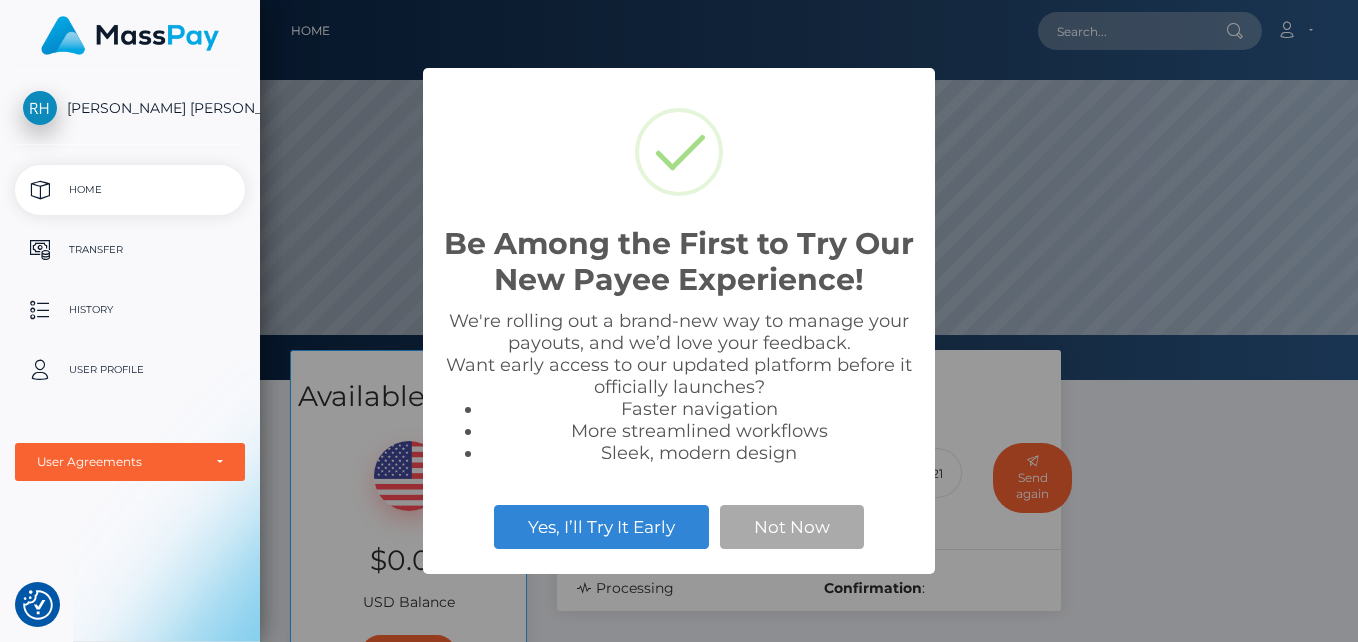 click on "Be Among the First to Try Our New Payee Experience! × We're rolling out a brand-new way to manage your payouts, and we’d love your feedback. Want early access to our updated platform before it officially launches? Faster navigation More streamlined workflows Sleek, modern design Yes, I’ll Try It Early Not Now" at bounding box center [679, 321] 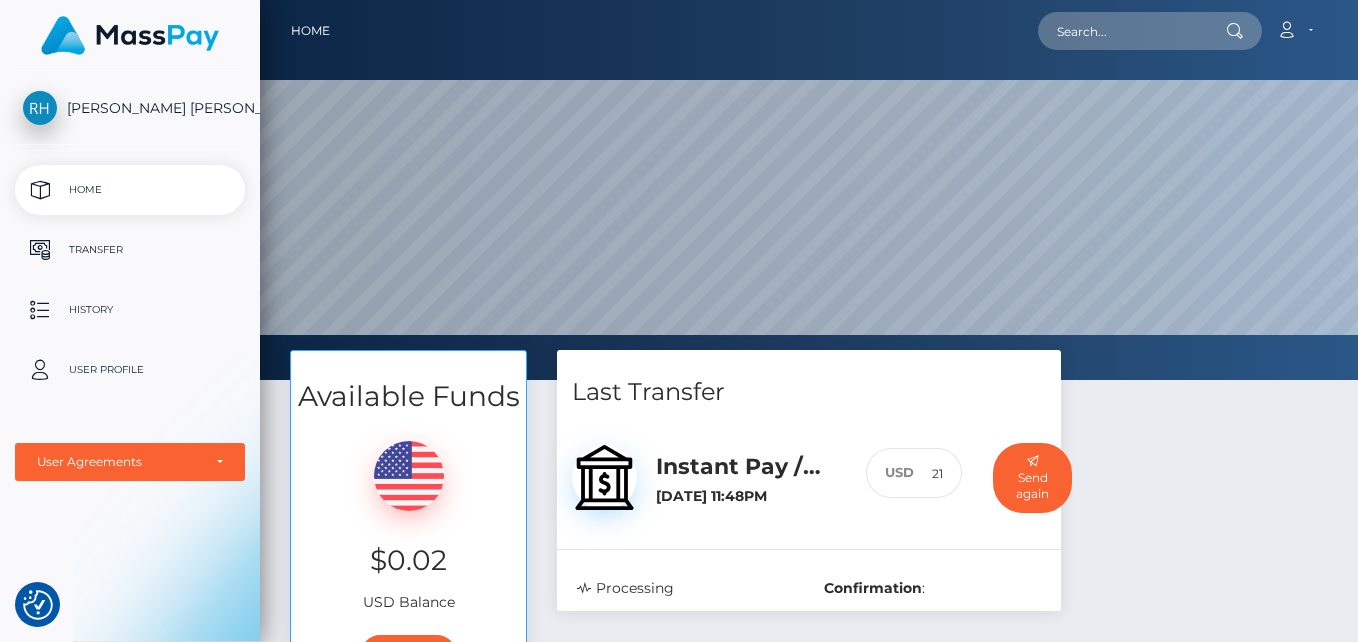 click on "Account" at bounding box center [1294, 31] 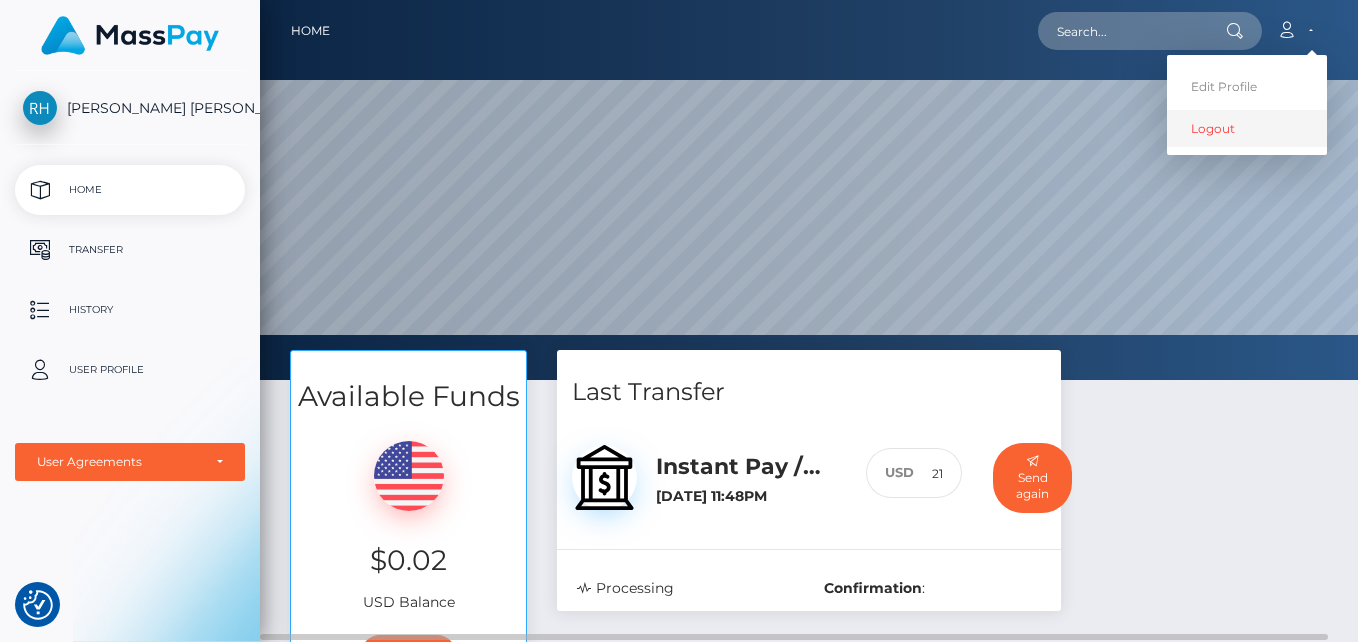 click on "Logout" at bounding box center [1247, 128] 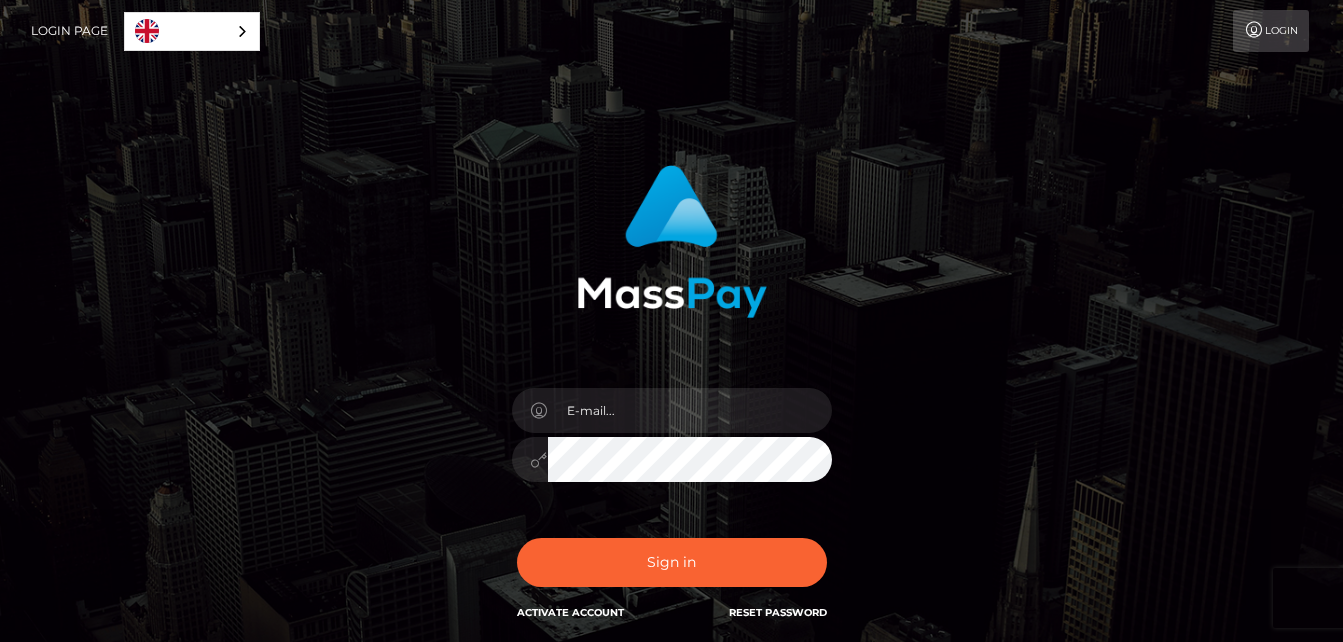 scroll, scrollTop: 0, scrollLeft: 0, axis: both 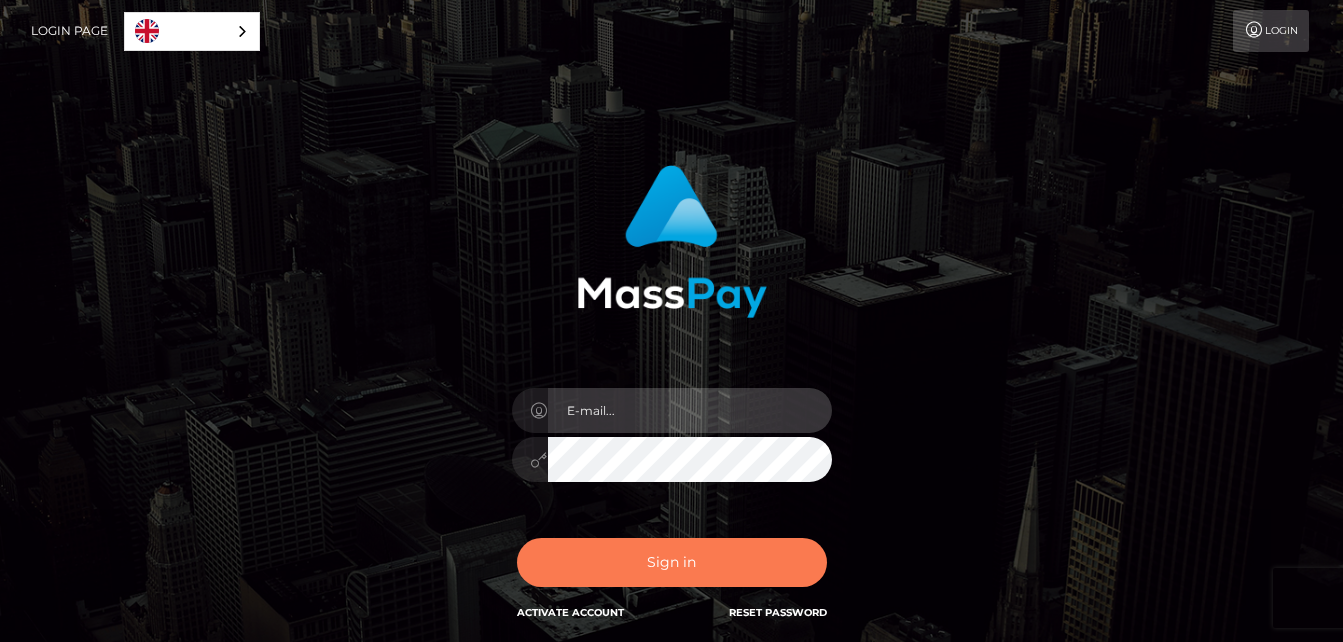 type on "elbongroupllc@gmail.com" 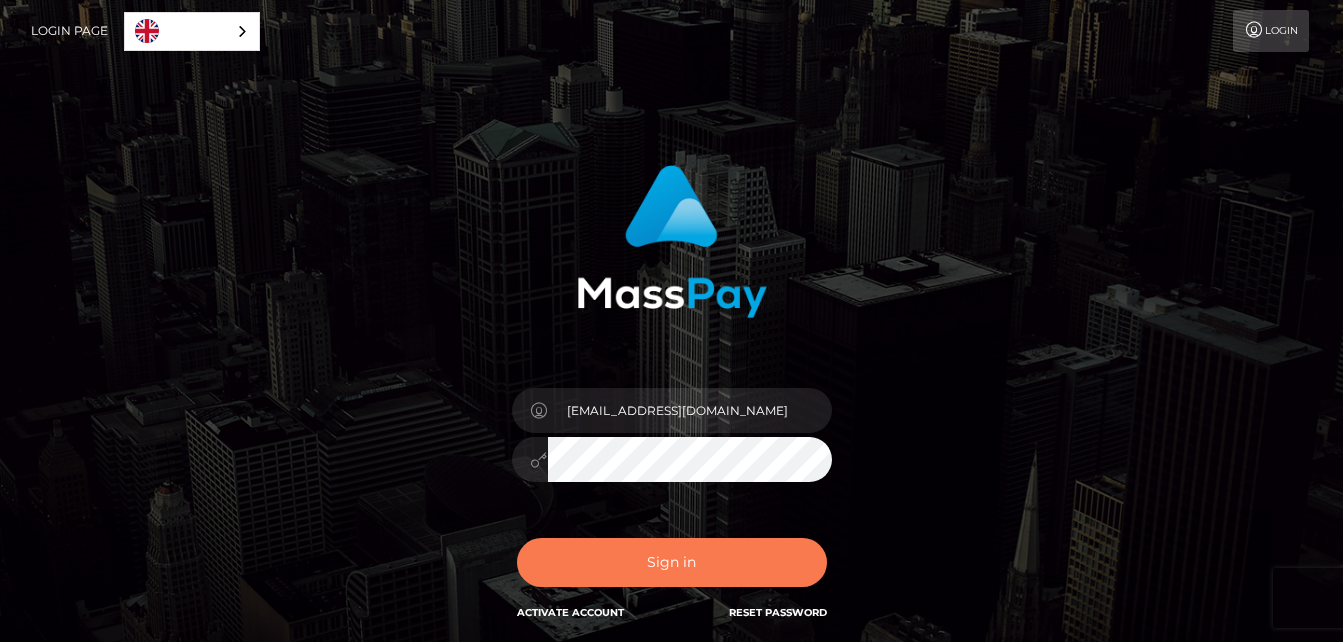 click on "Sign in" at bounding box center (672, 562) 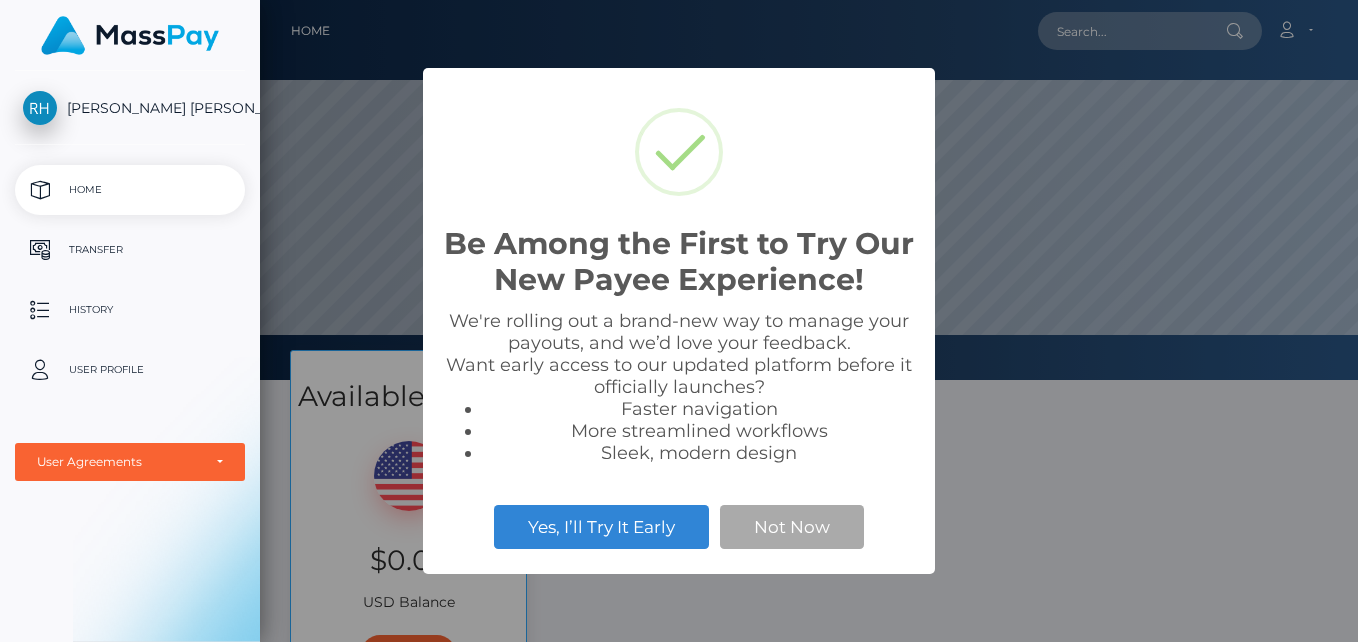 scroll, scrollTop: 0, scrollLeft: 0, axis: both 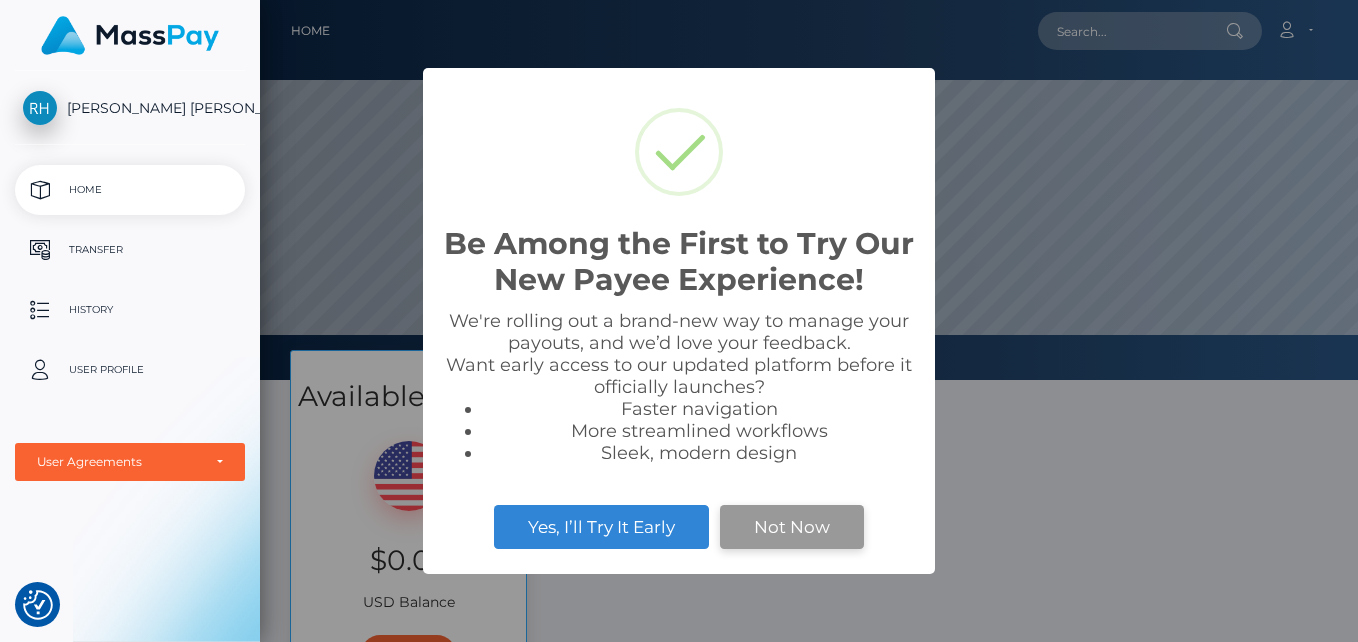 click on "Not Now" at bounding box center [792, 527] 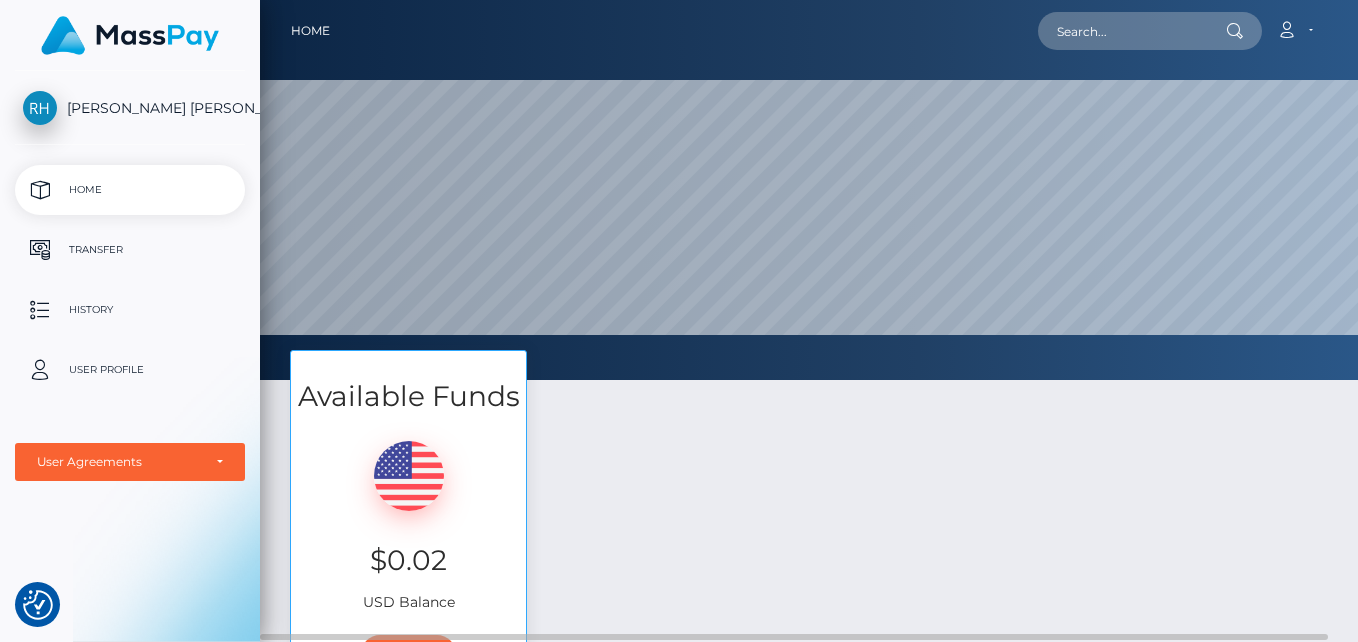 scroll, scrollTop: 200, scrollLeft: 0, axis: vertical 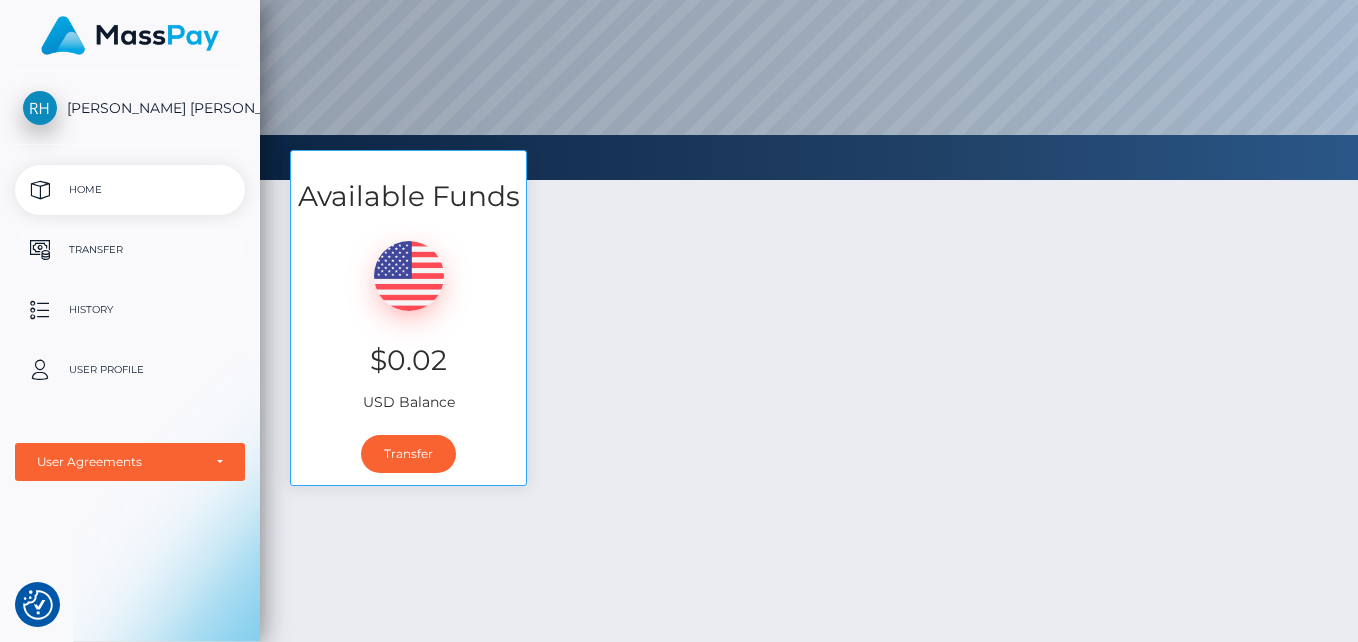 click on "Transfer" at bounding box center [130, 250] 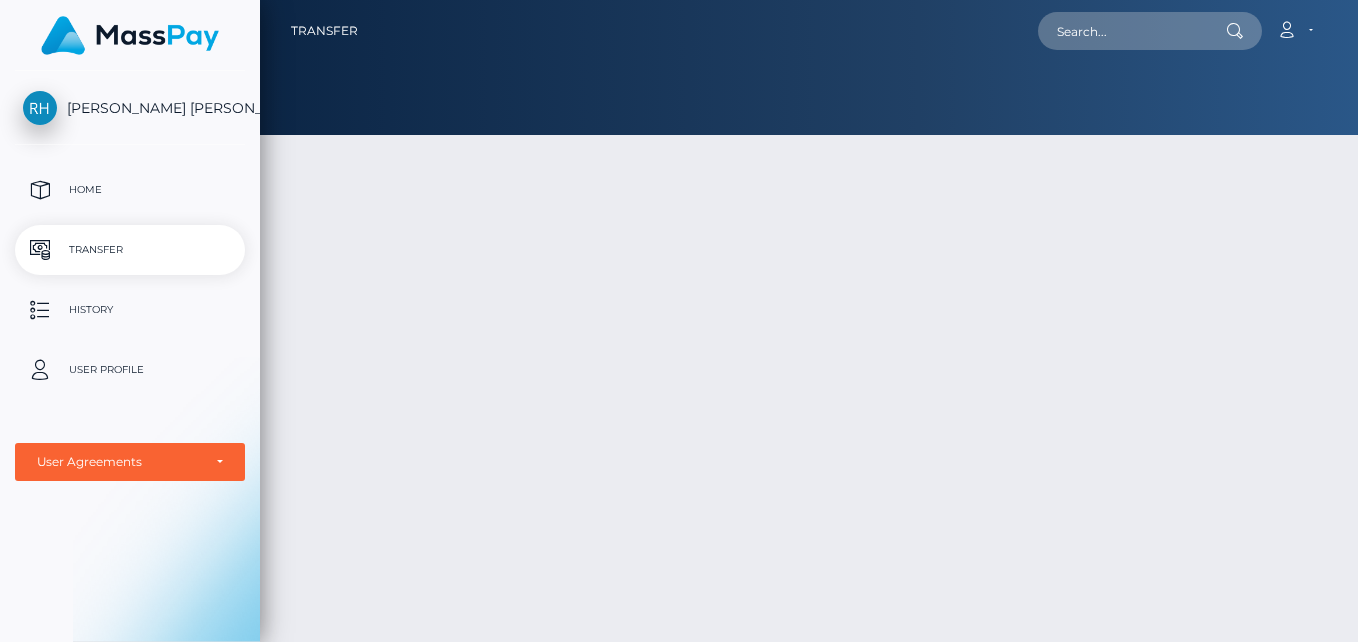 scroll, scrollTop: 0, scrollLeft: 0, axis: both 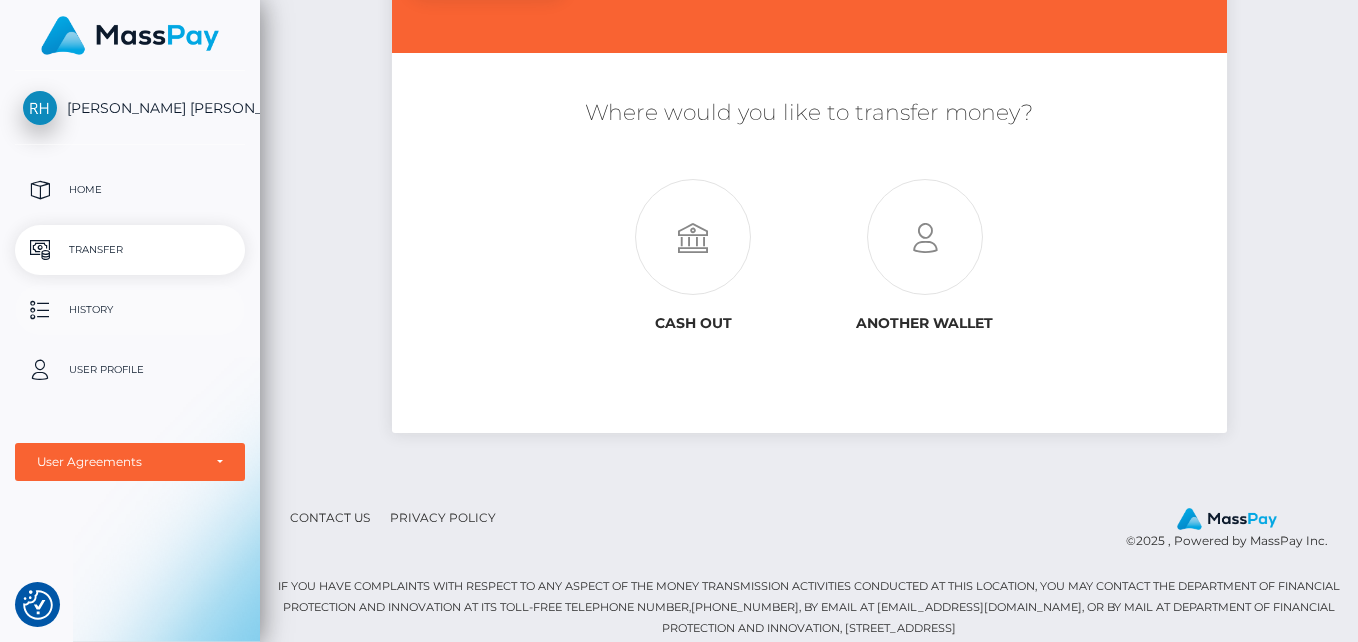 click on "History" at bounding box center [130, 310] 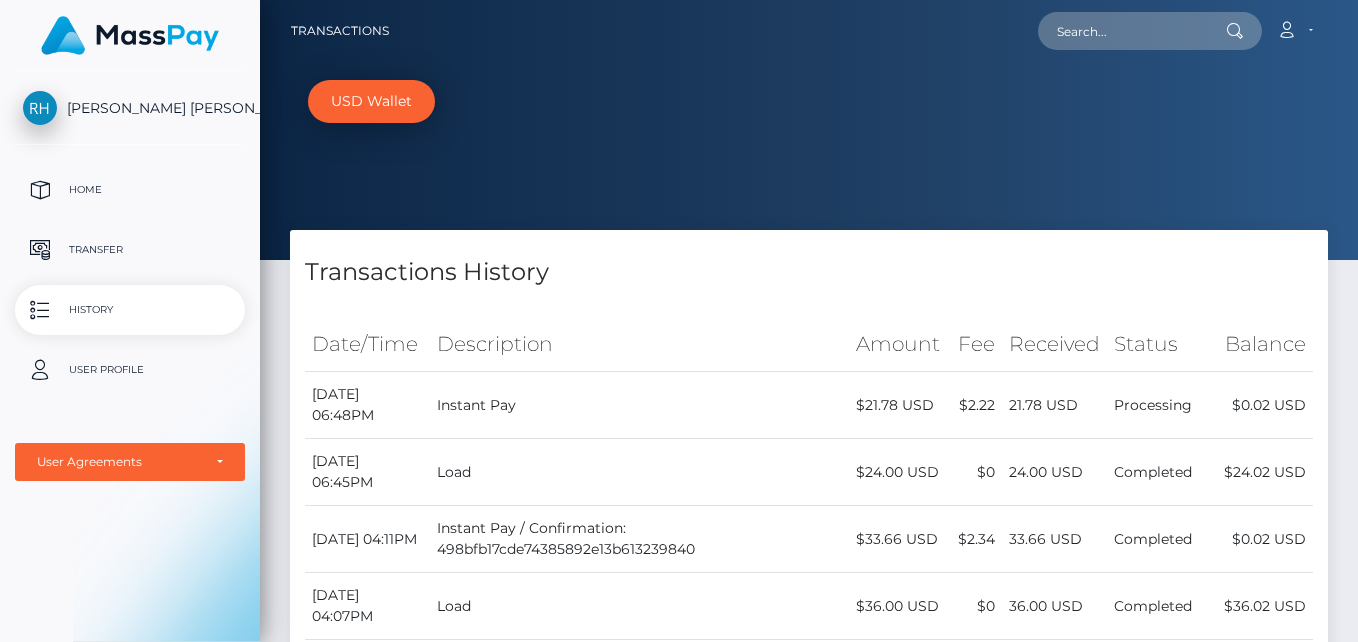 scroll, scrollTop: 0, scrollLeft: 0, axis: both 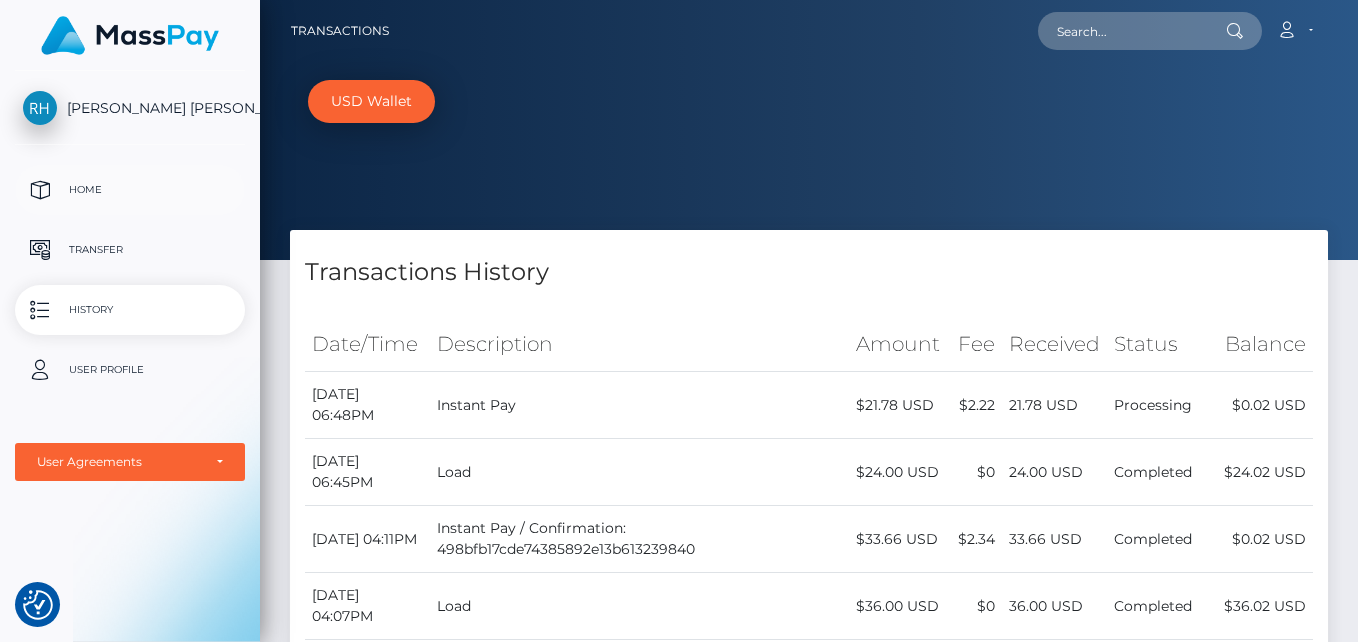 click on "Home" at bounding box center (130, 190) 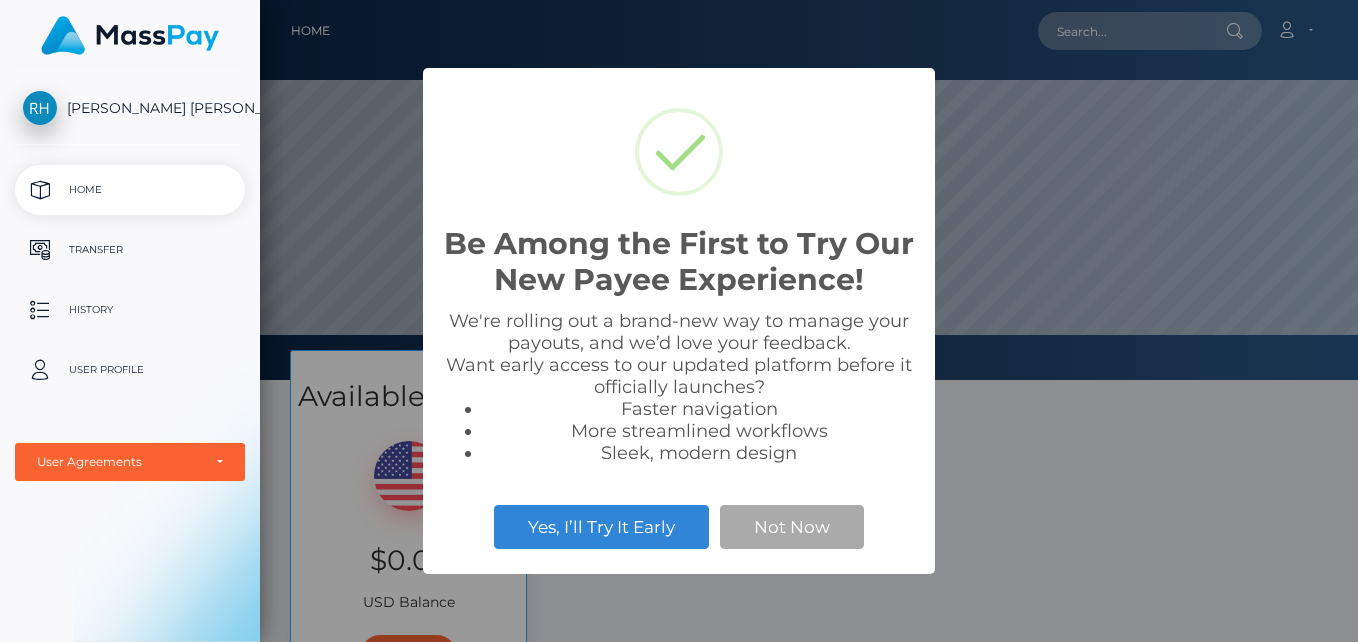 scroll, scrollTop: 0, scrollLeft: 0, axis: both 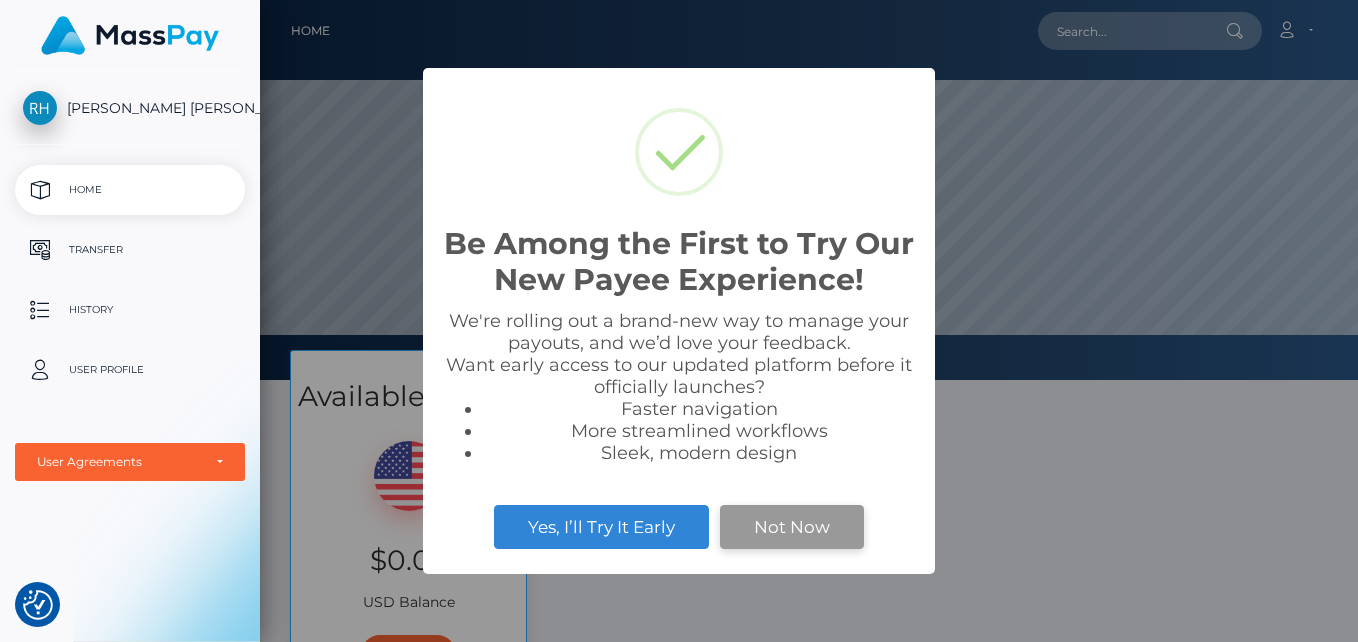 click on "Not Now" at bounding box center (792, 527) 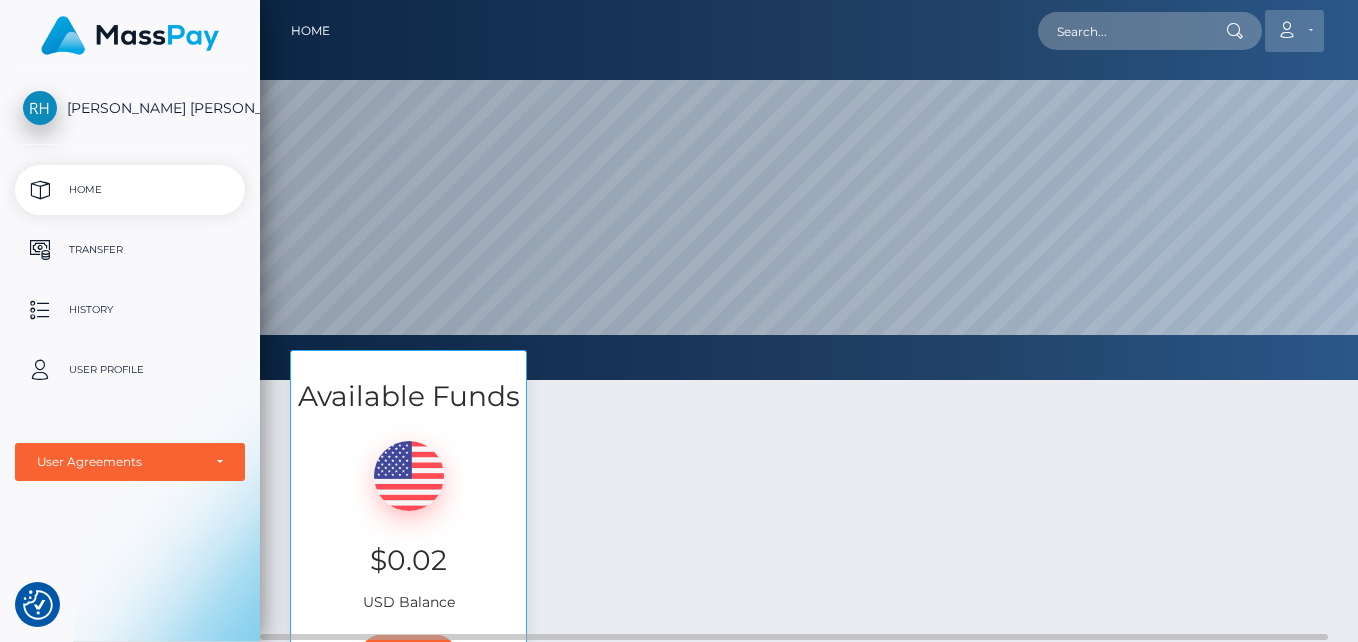 click on "Account" at bounding box center [1294, 31] 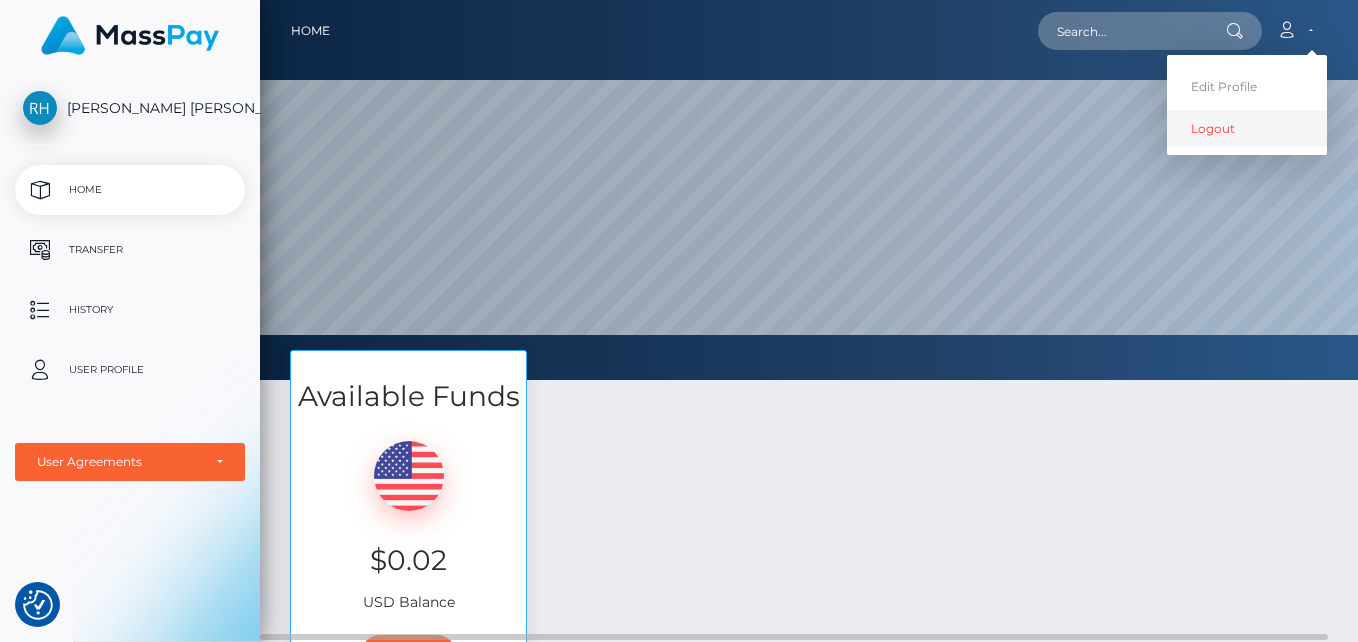 click on "Logout" at bounding box center (1247, 128) 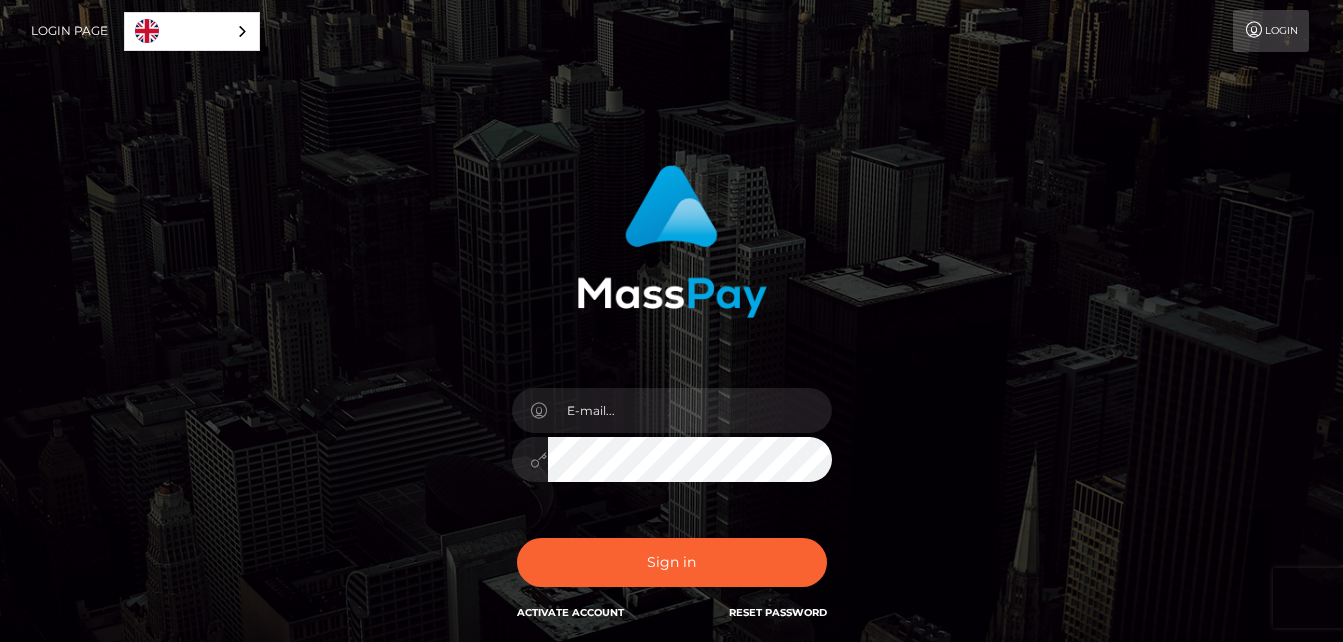 scroll, scrollTop: 0, scrollLeft: 0, axis: both 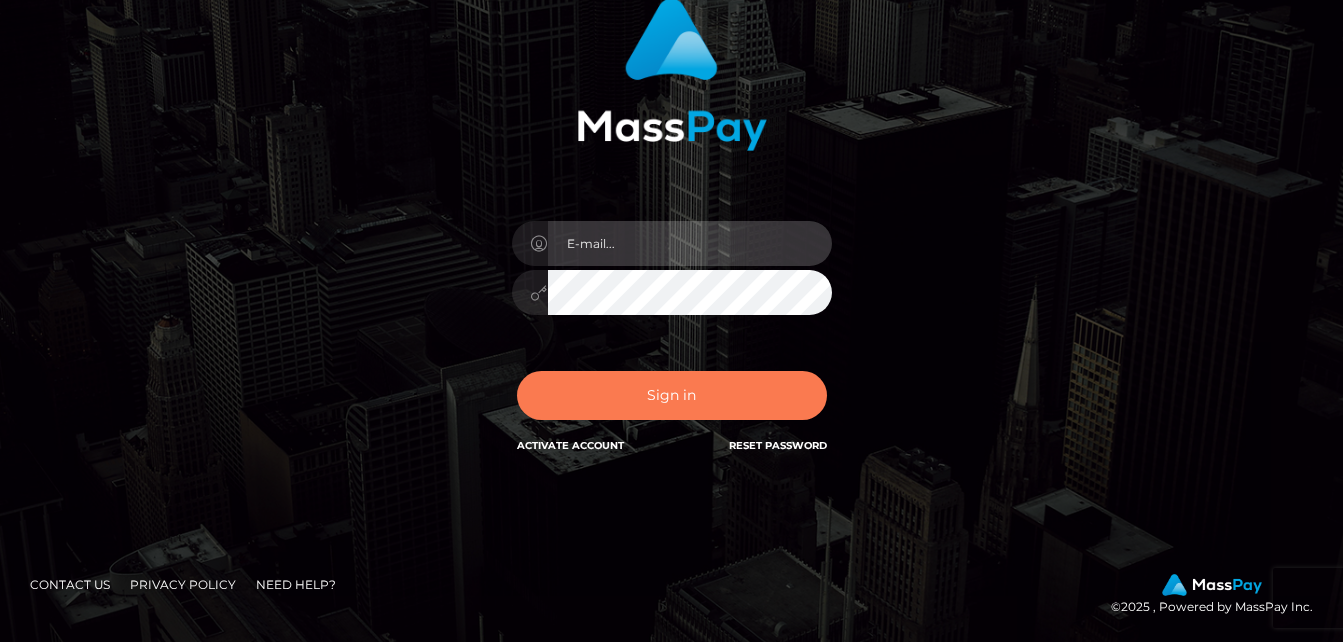 type on "elbongroupllc@gmail.com" 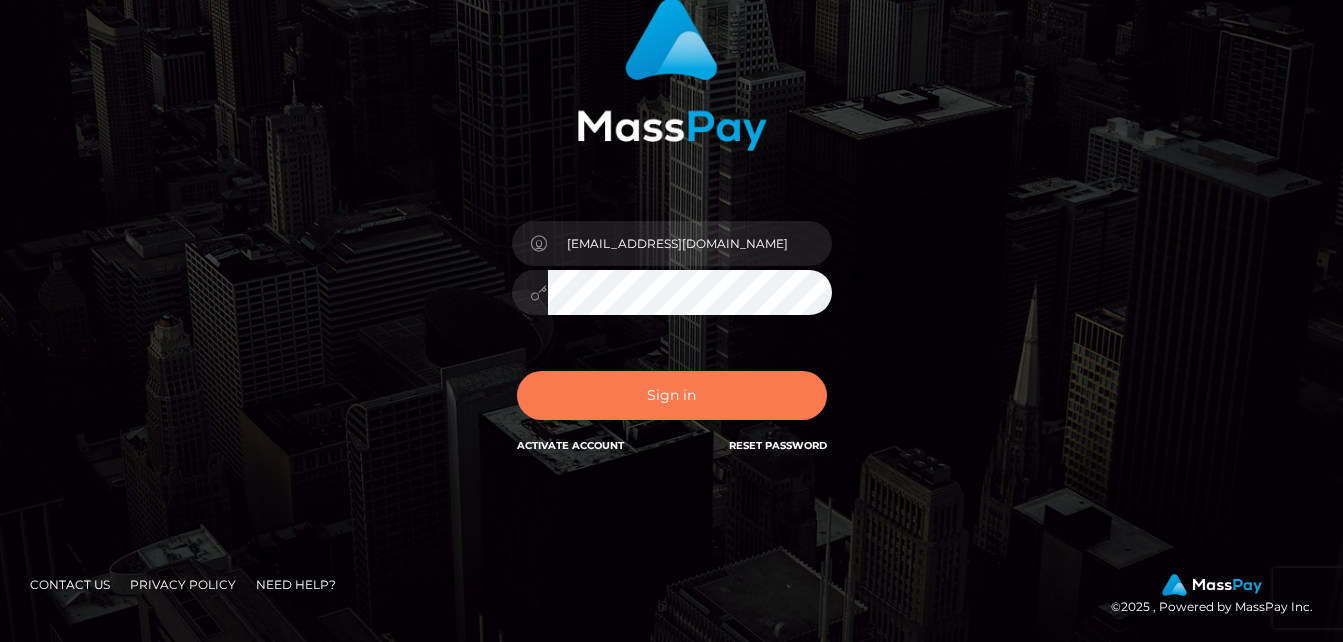 click on "Sign in" at bounding box center (672, 395) 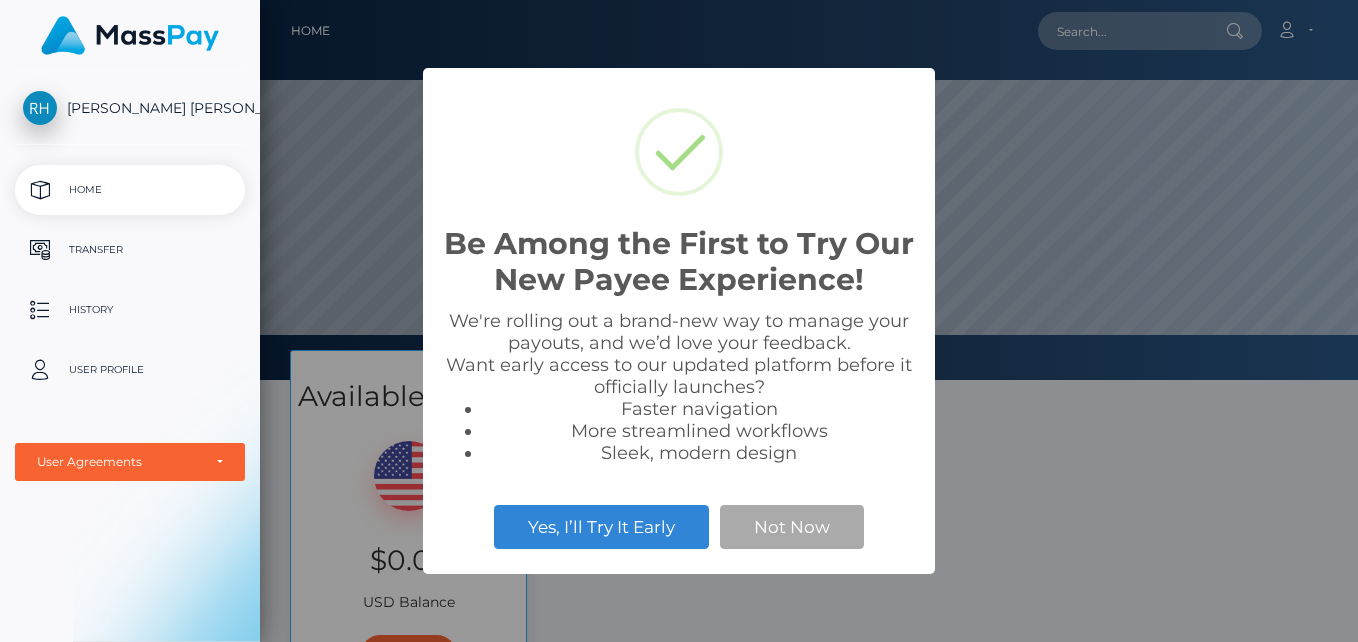 scroll, scrollTop: 0, scrollLeft: 0, axis: both 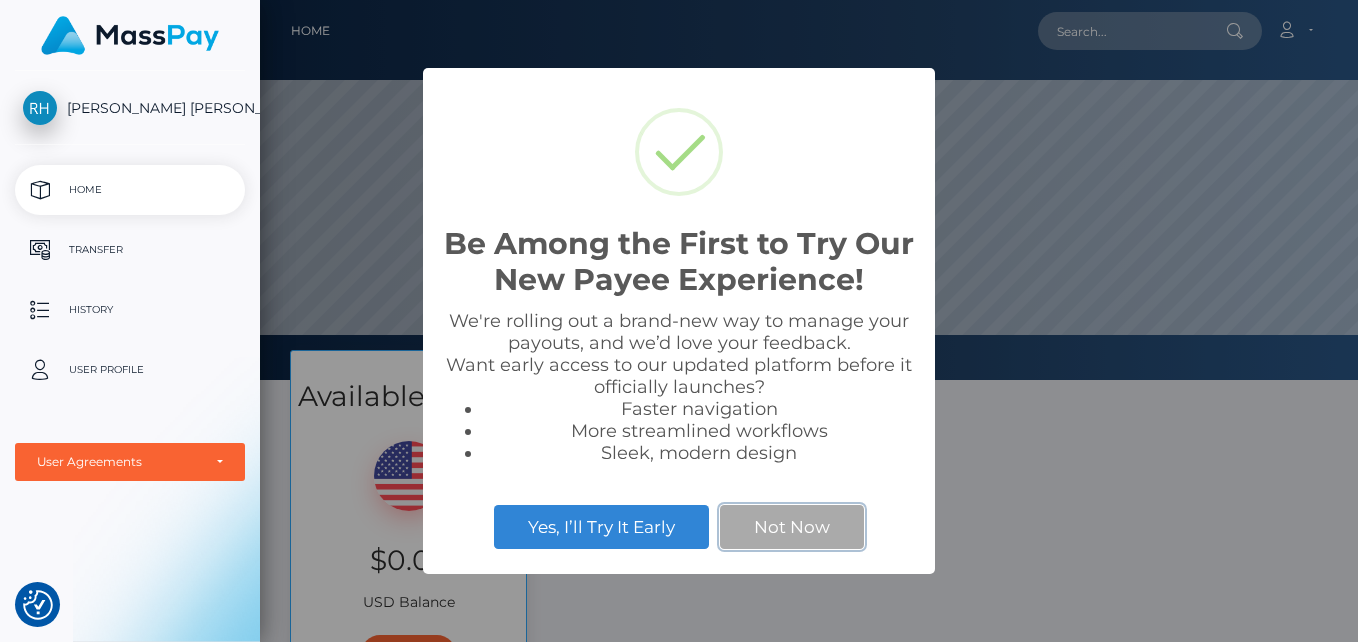 click on "Not Now" at bounding box center (792, 527) 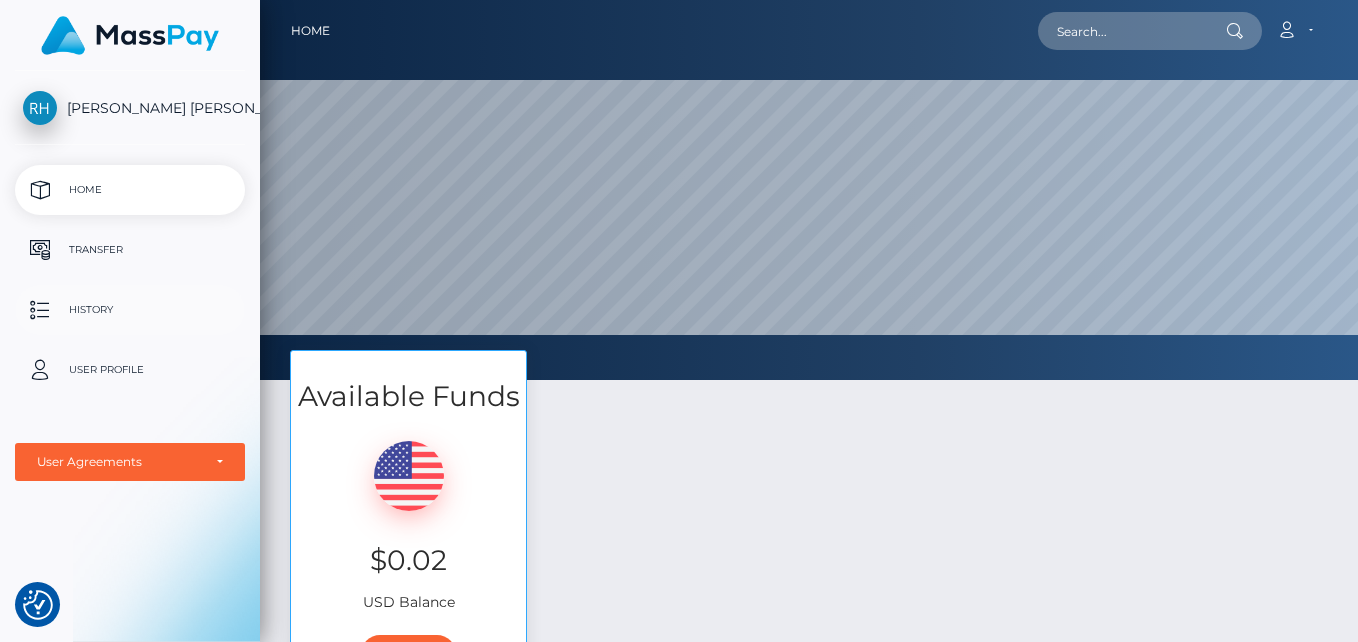 click on "History" at bounding box center [130, 310] 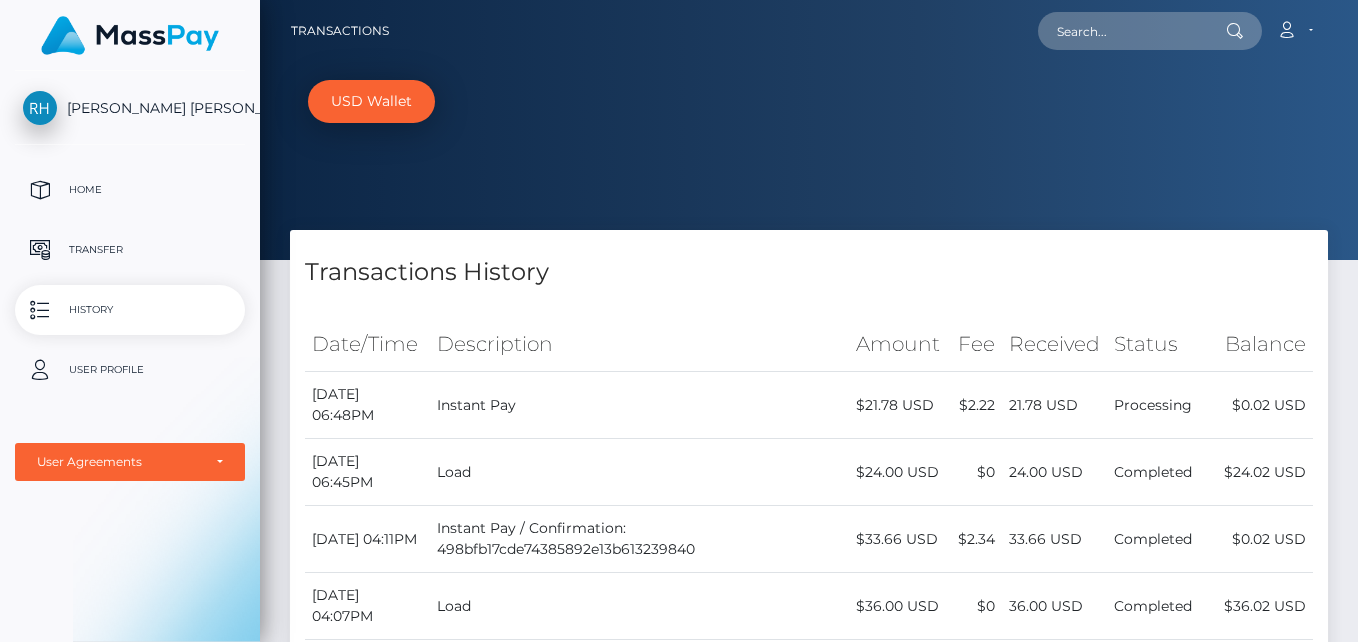 scroll, scrollTop: 0, scrollLeft: 0, axis: both 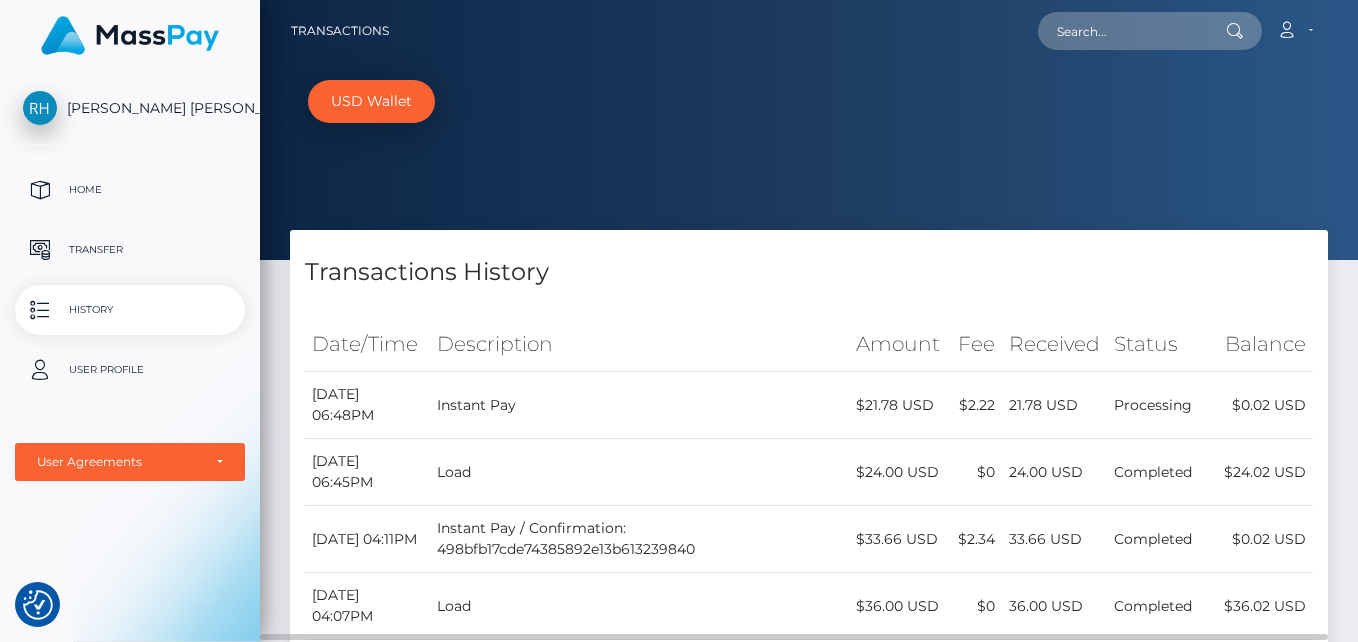 click on "Instant Pay" at bounding box center [640, 405] 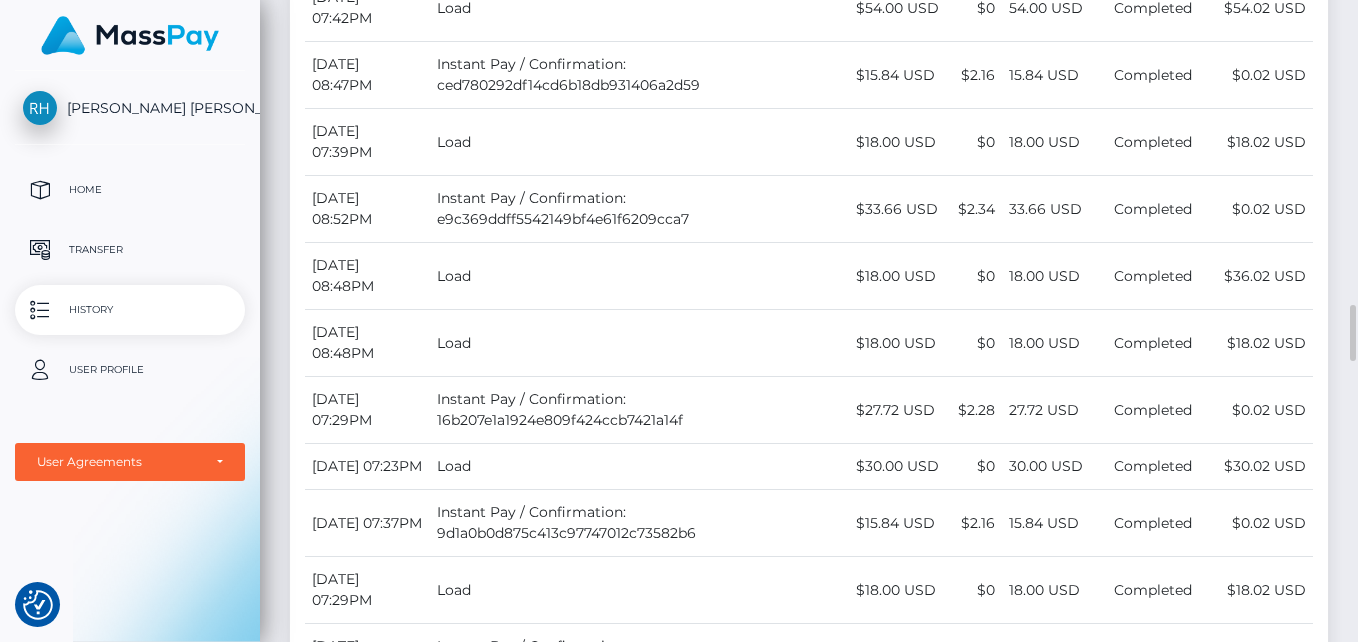 scroll, scrollTop: 1300, scrollLeft: 0, axis: vertical 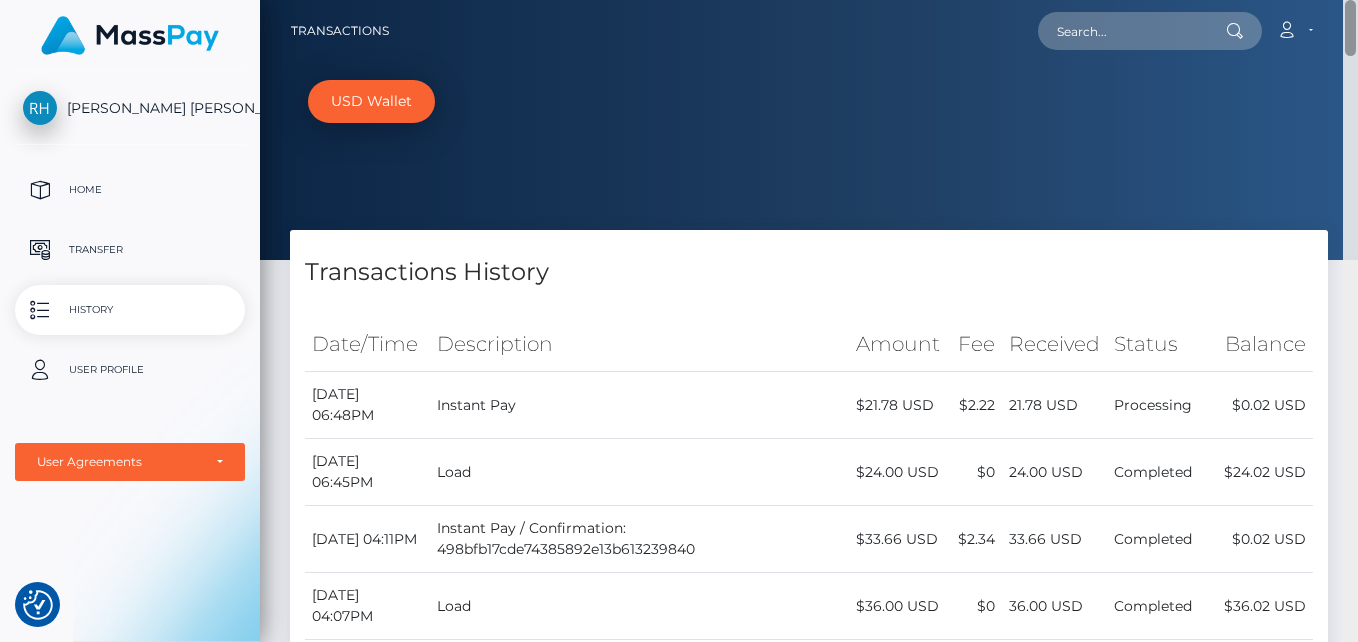 drag, startPoint x: 1353, startPoint y: 143, endPoint x: 1358, endPoint y: -3, distance: 146.08559 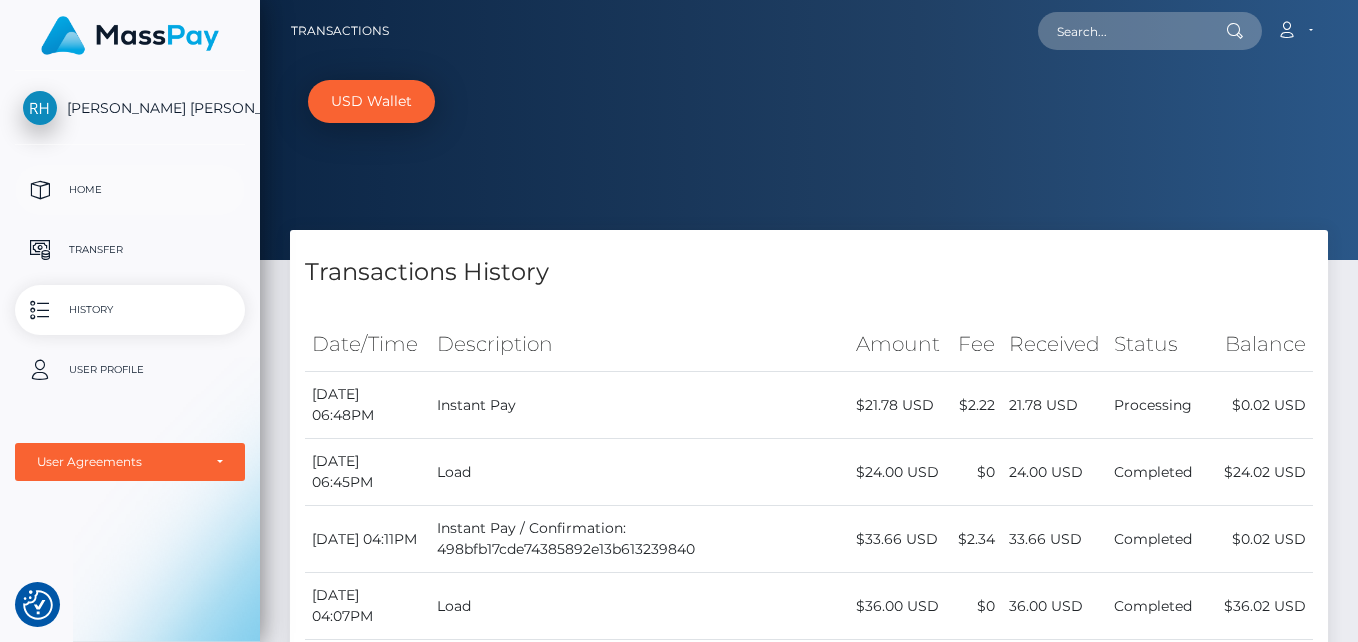 click on "Home" at bounding box center [130, 190] 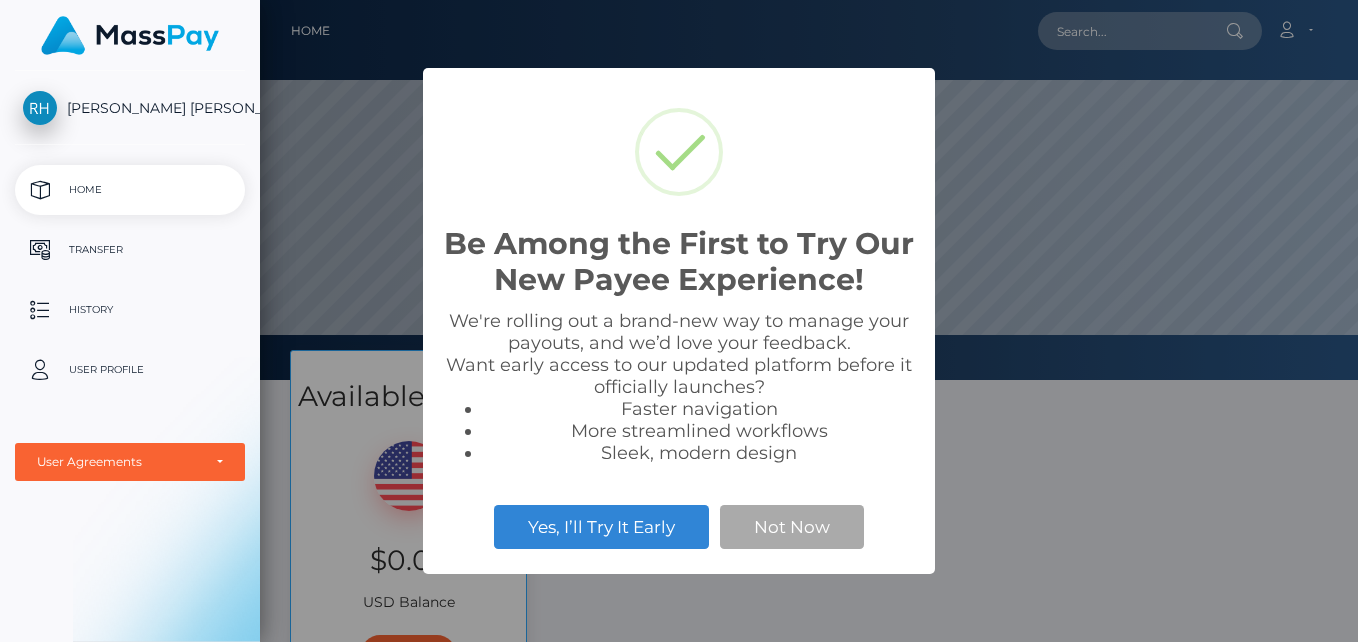 scroll, scrollTop: 0, scrollLeft: 0, axis: both 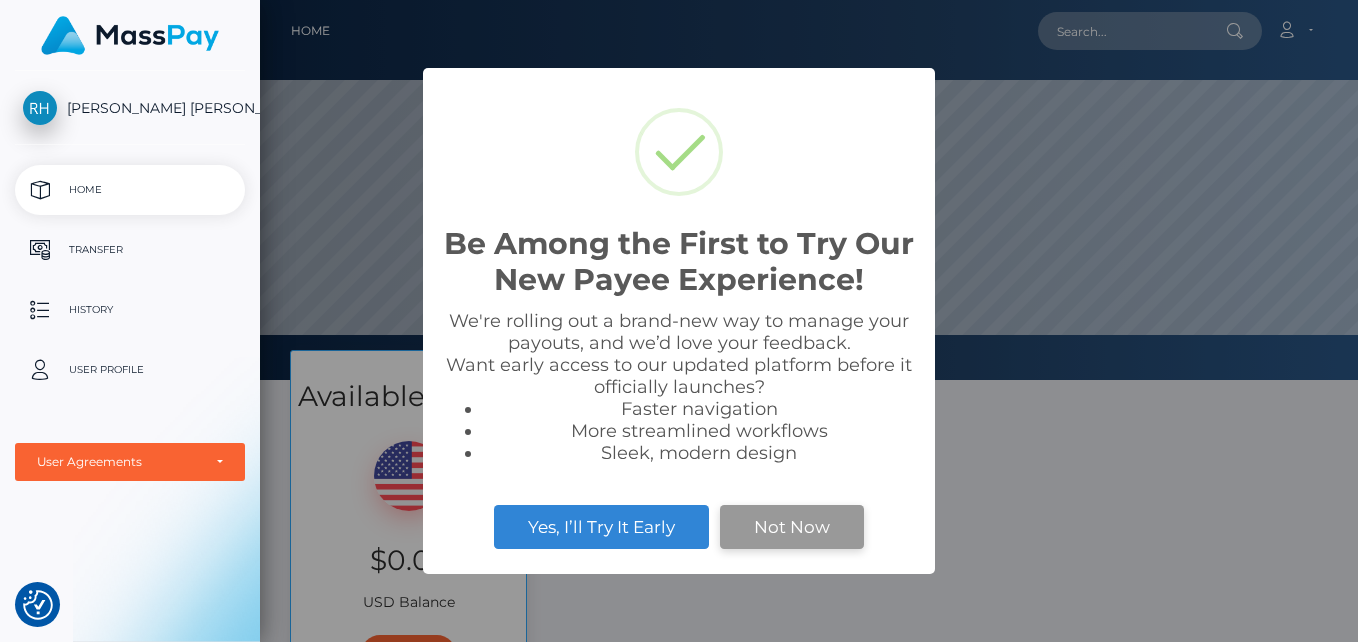 click on "Not Now" at bounding box center (792, 527) 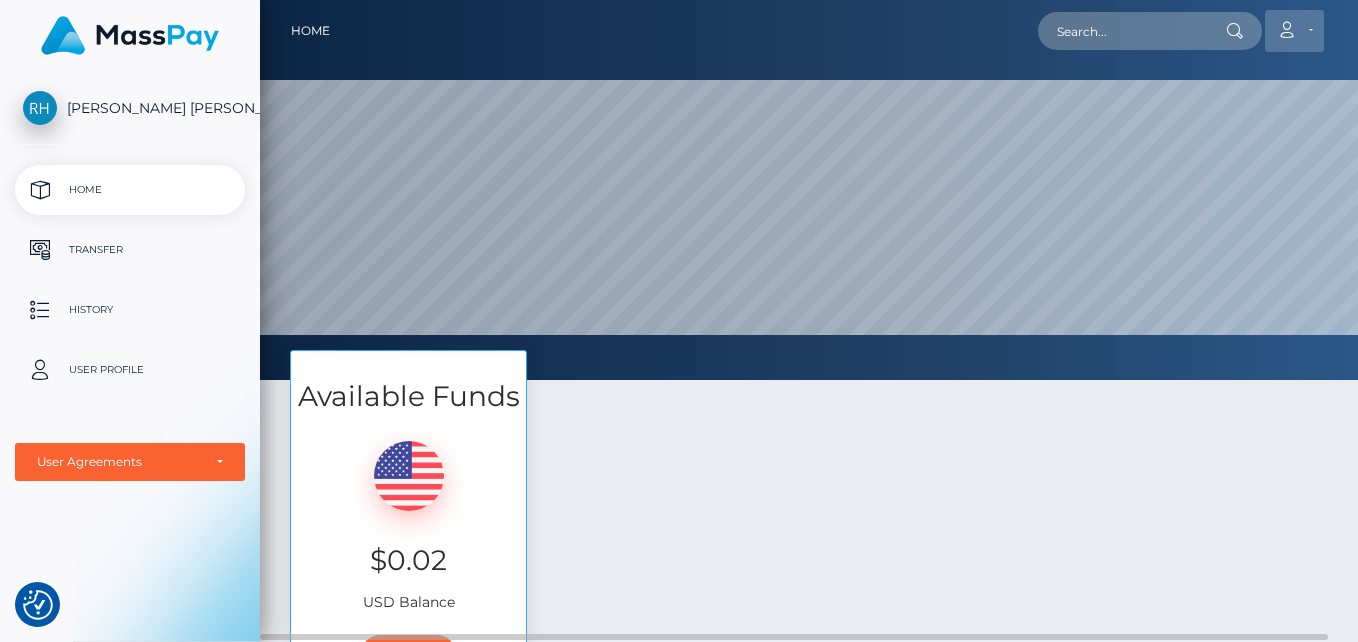 click on "Account" at bounding box center (1294, 31) 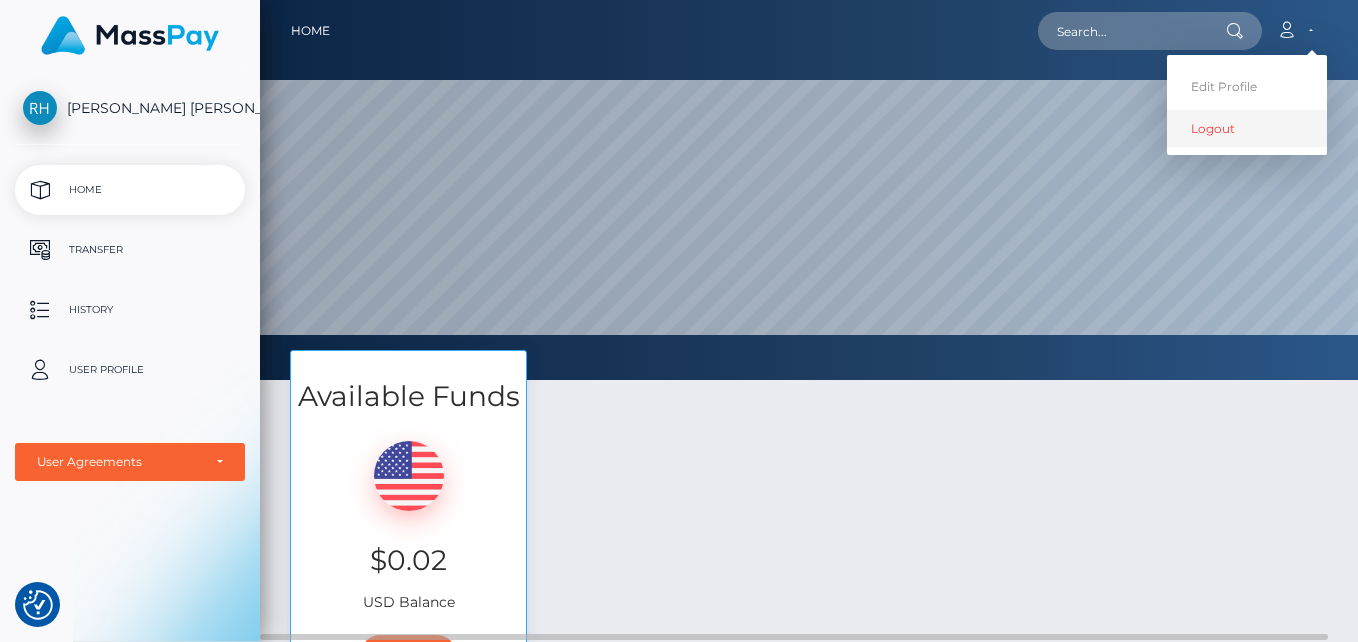 click on "Logout" at bounding box center [1247, 128] 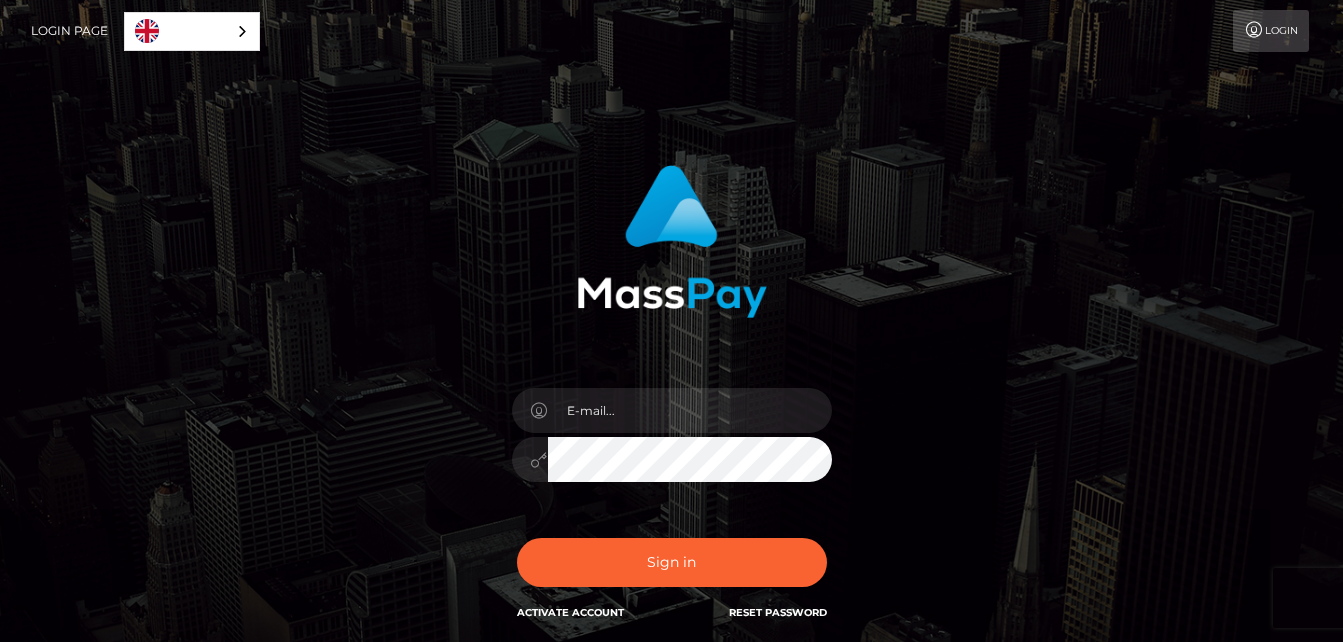 scroll, scrollTop: 0, scrollLeft: 0, axis: both 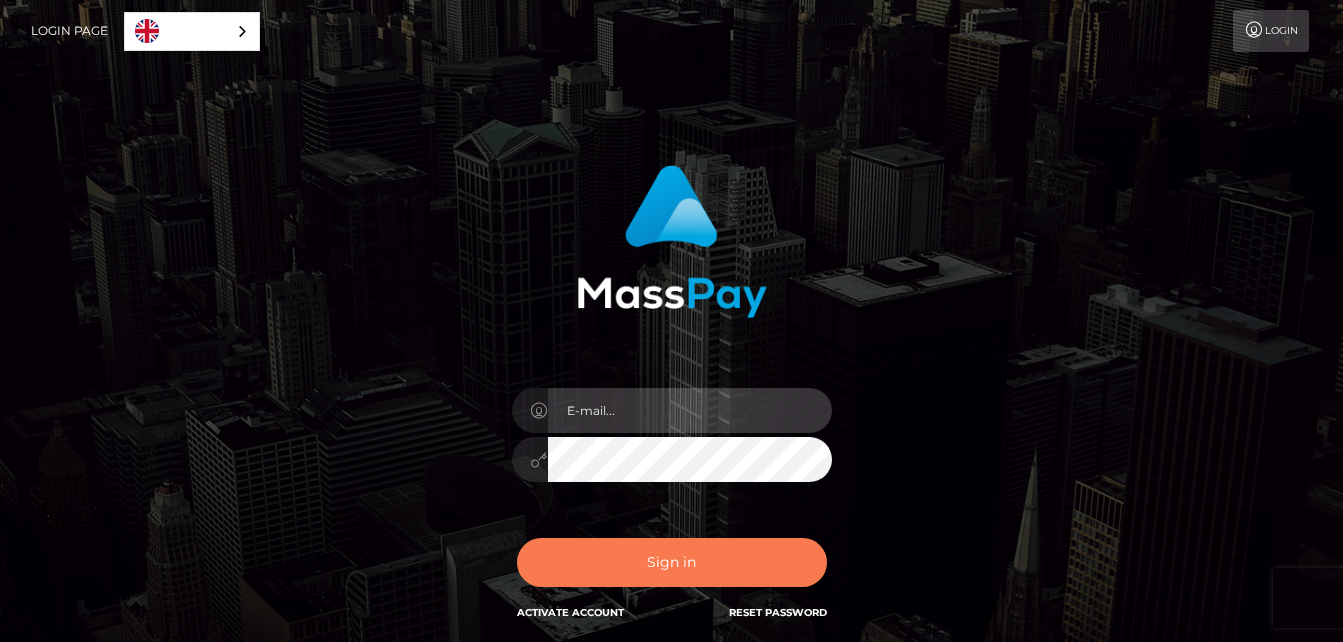 type on "[EMAIL_ADDRESS][DOMAIN_NAME]" 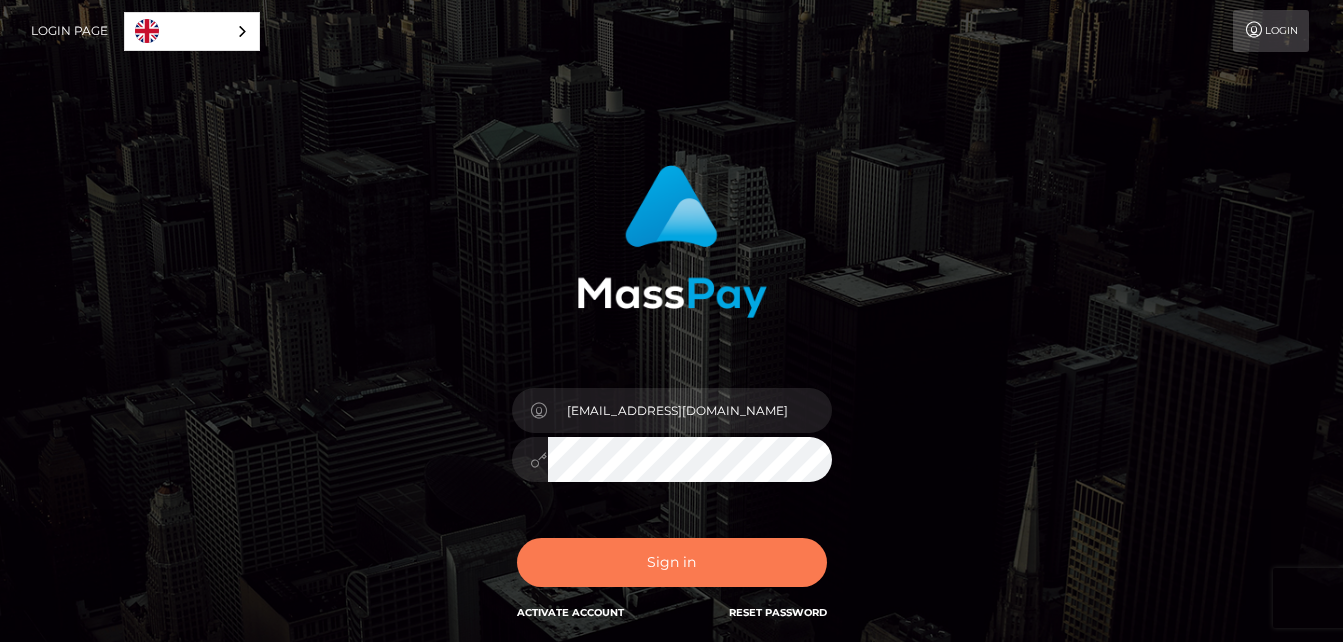 click on "Sign in" at bounding box center (672, 562) 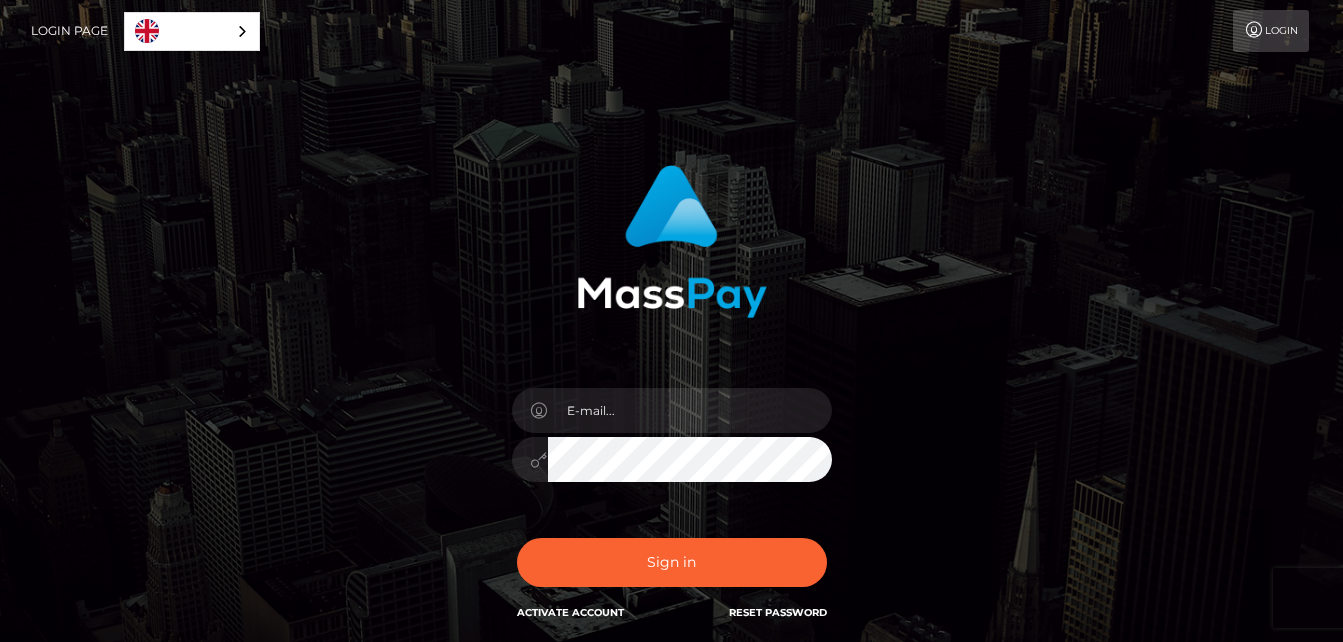 scroll, scrollTop: 0, scrollLeft: 0, axis: both 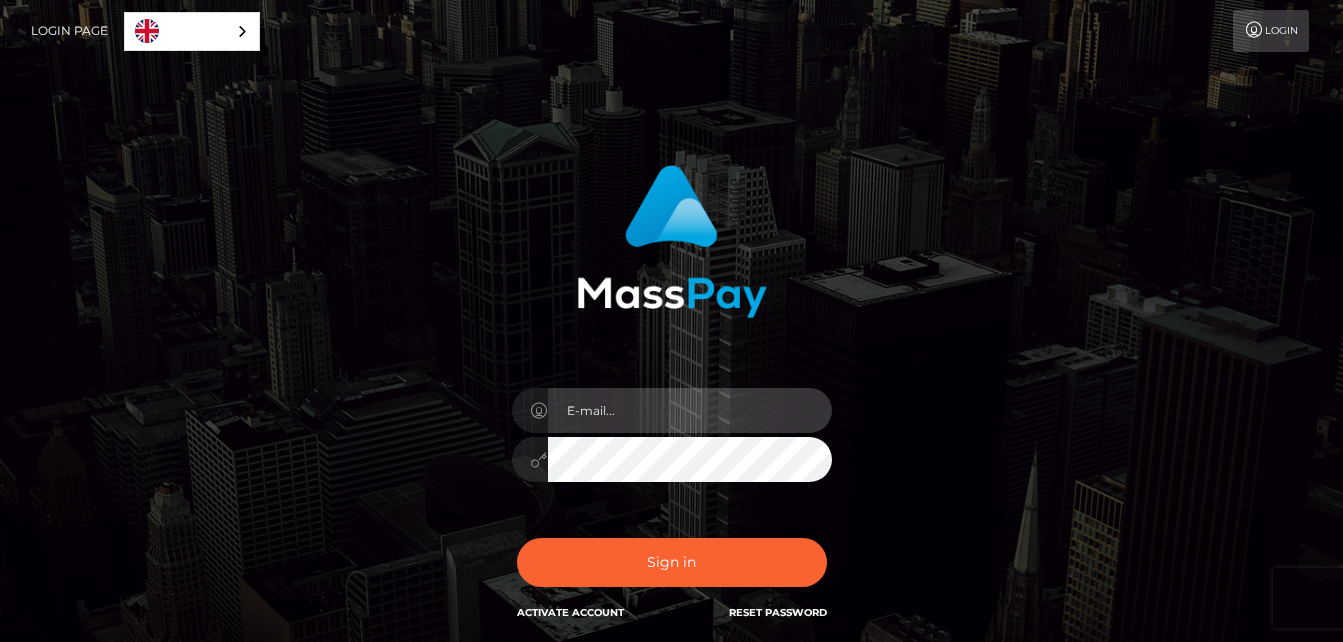 type on "[EMAIL_ADDRESS][DOMAIN_NAME]" 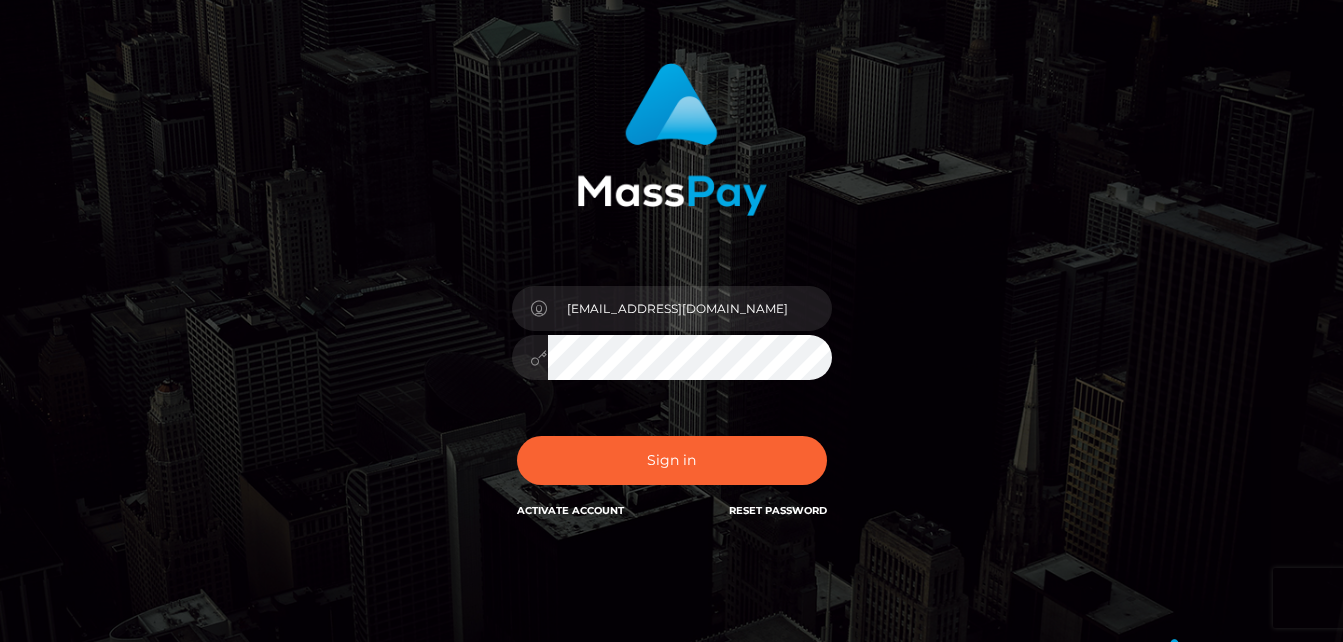 scroll, scrollTop: 167, scrollLeft: 0, axis: vertical 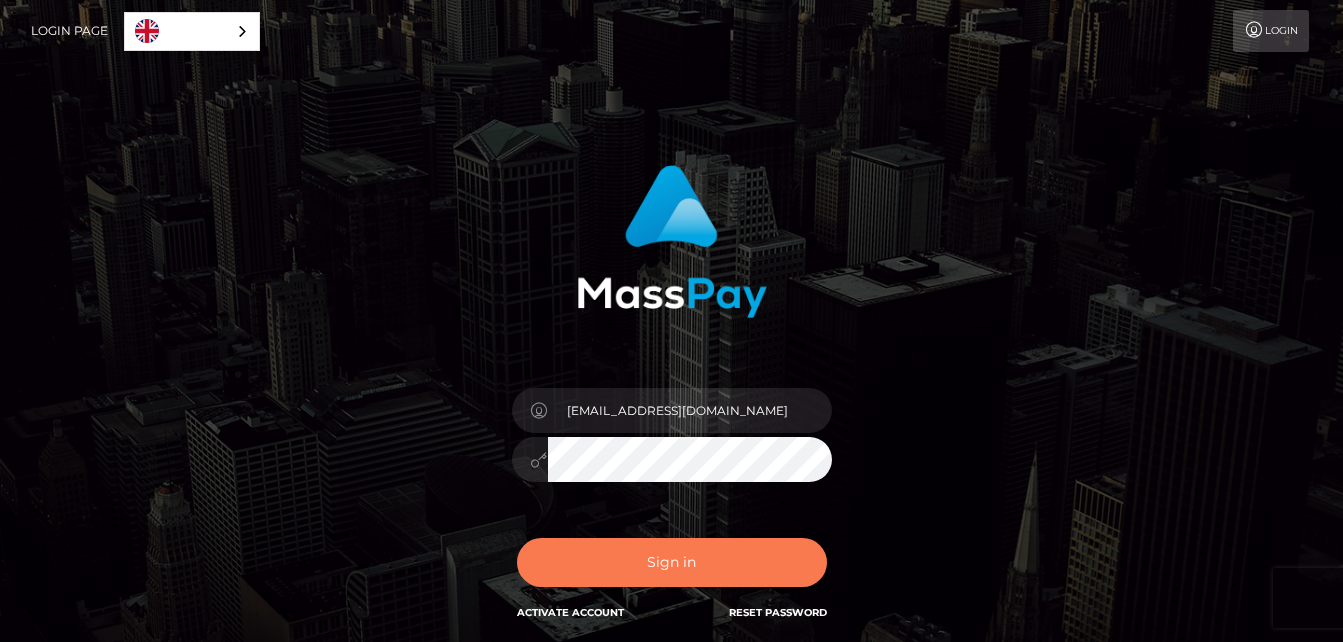 click on "Sign in" at bounding box center (672, 562) 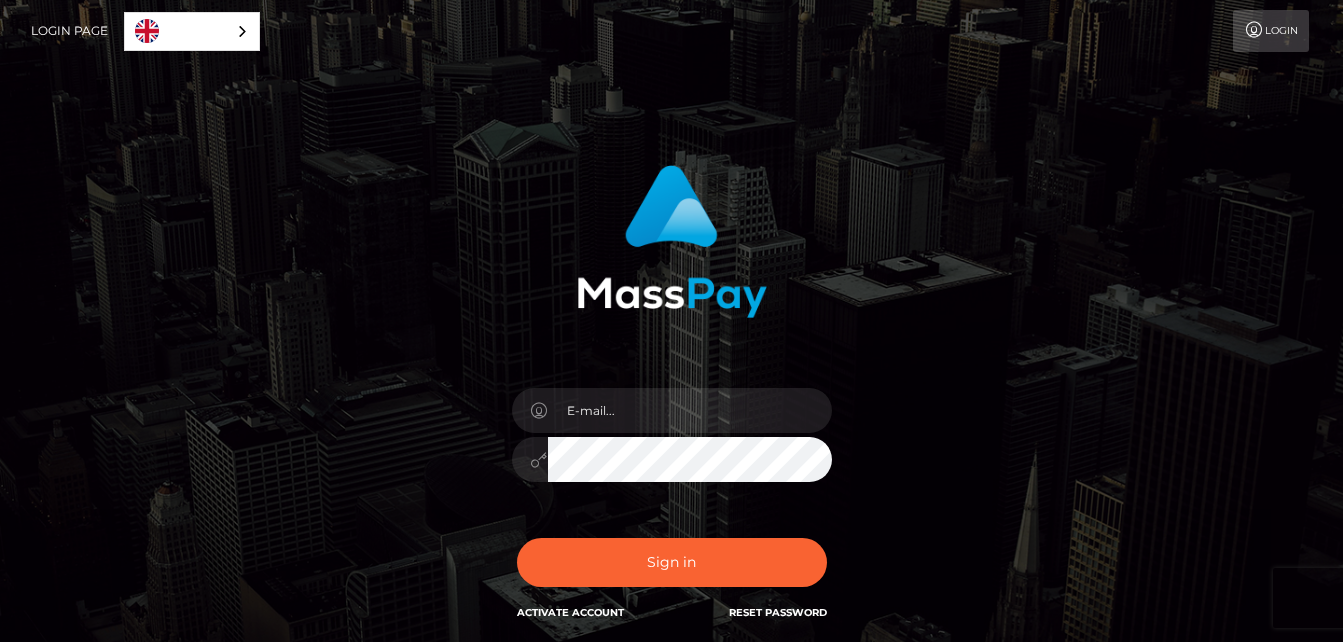 scroll, scrollTop: 0, scrollLeft: 0, axis: both 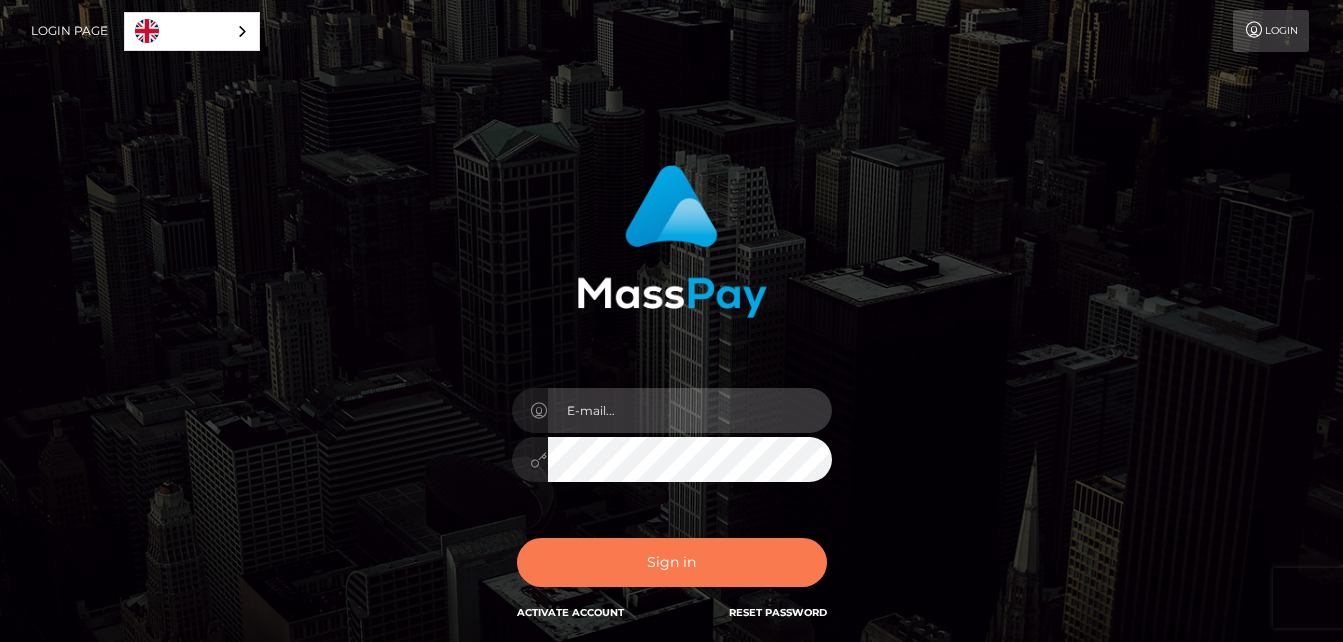 type on "elbongroupllc@gmail.com" 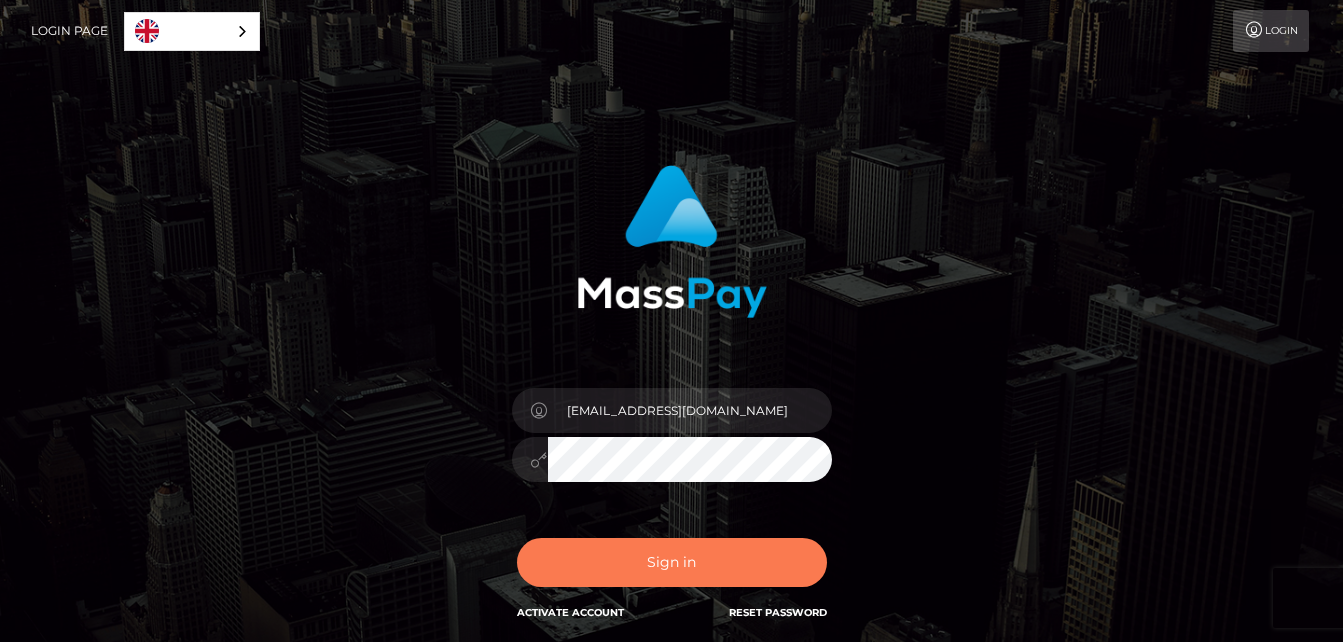 click on "Sign in" at bounding box center (672, 562) 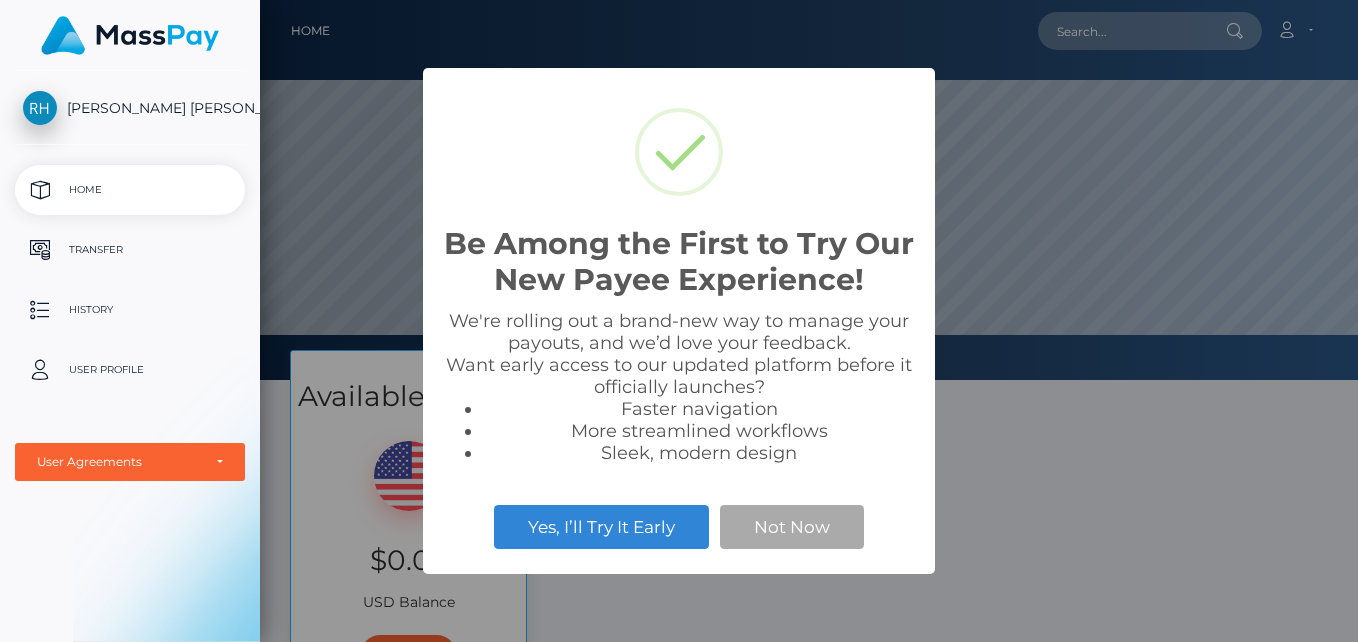 scroll, scrollTop: 0, scrollLeft: 0, axis: both 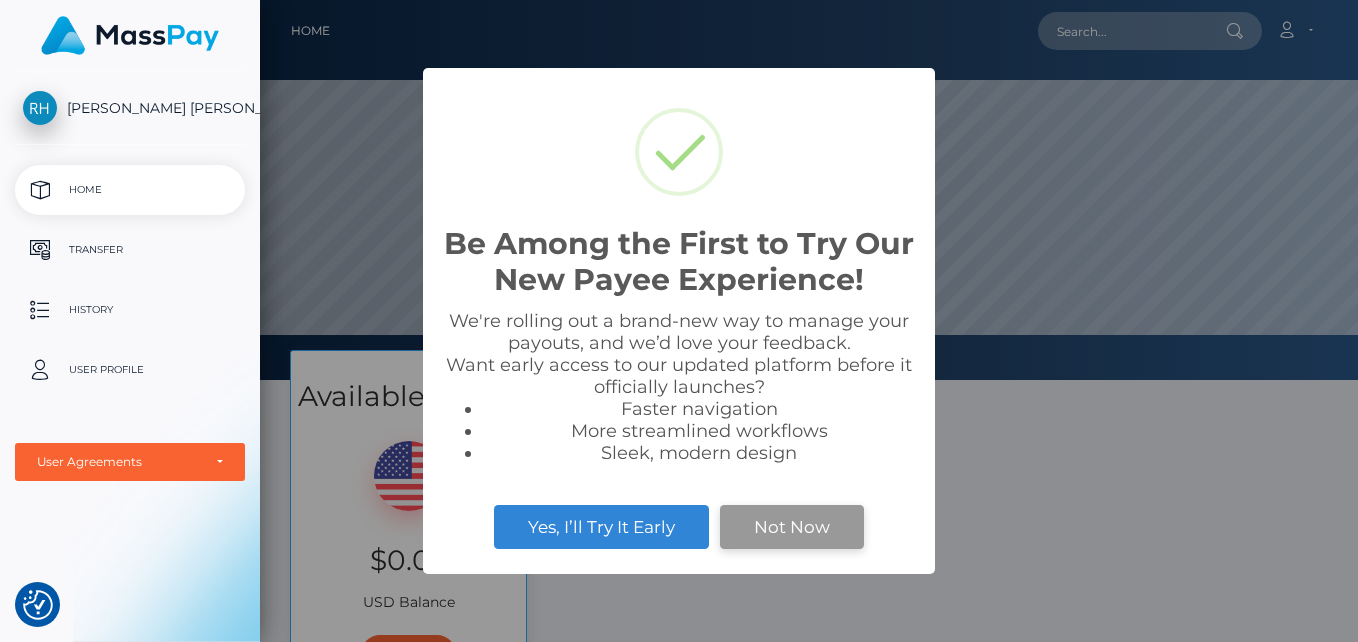 click on "Not Now" at bounding box center [792, 527] 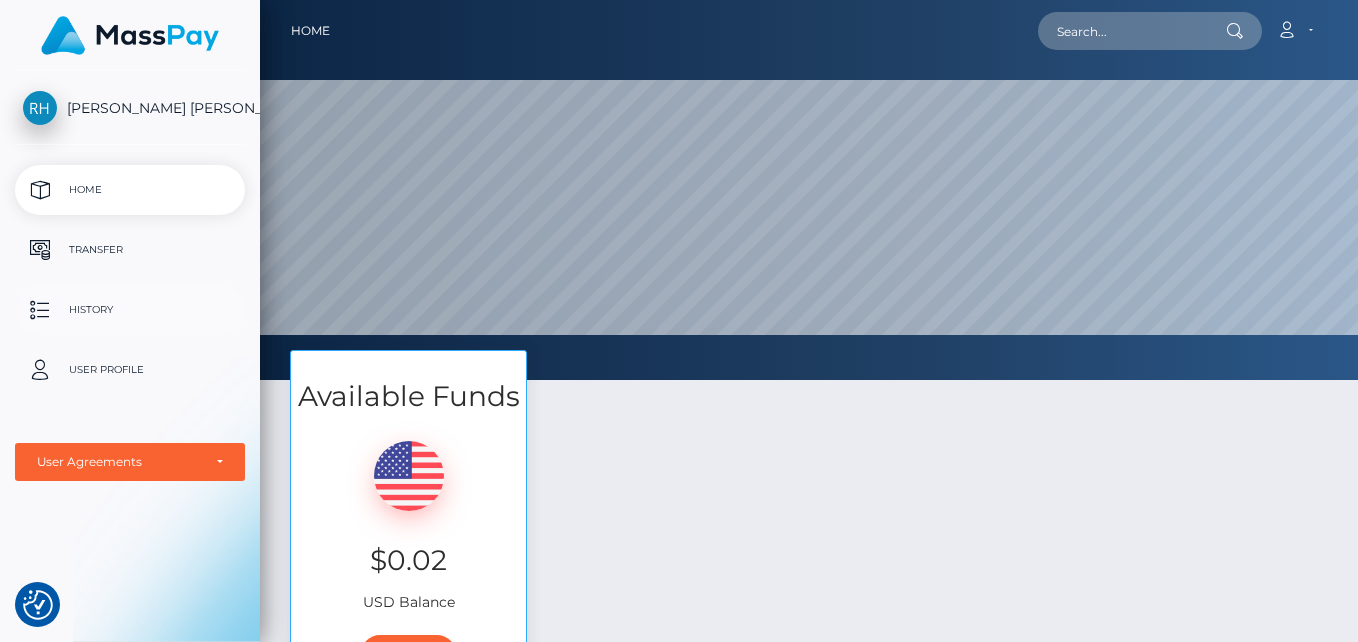 click on "History" at bounding box center [130, 310] 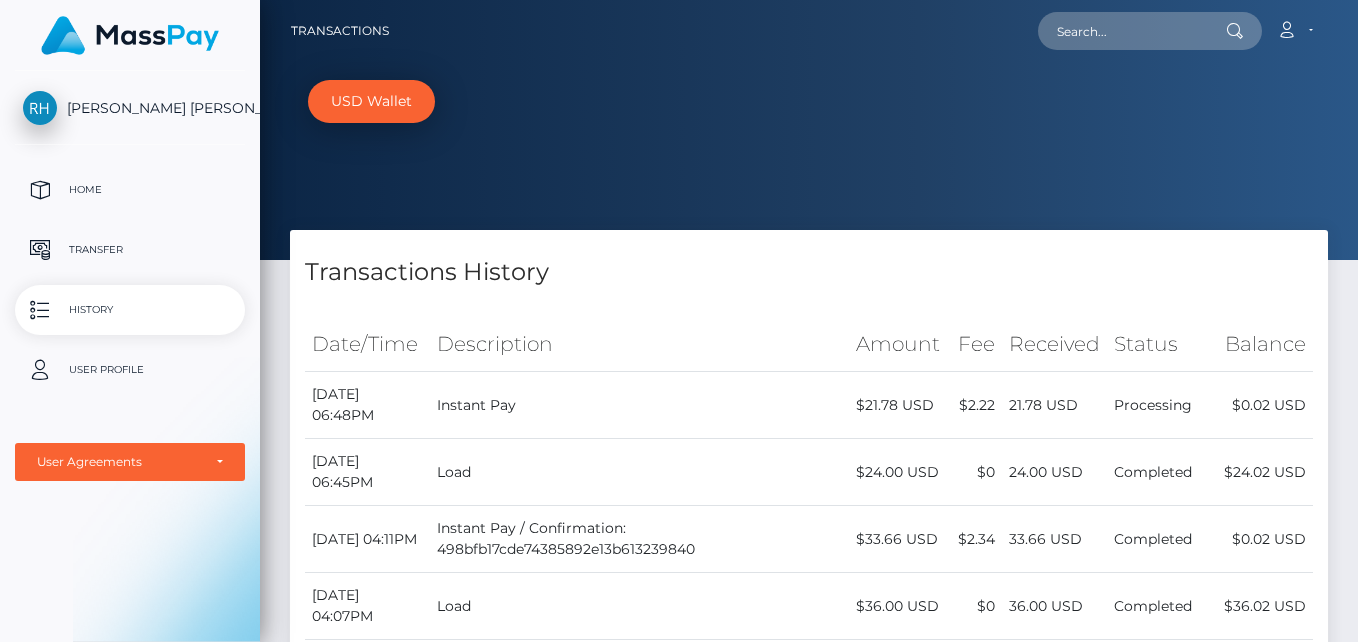 scroll, scrollTop: 0, scrollLeft: 0, axis: both 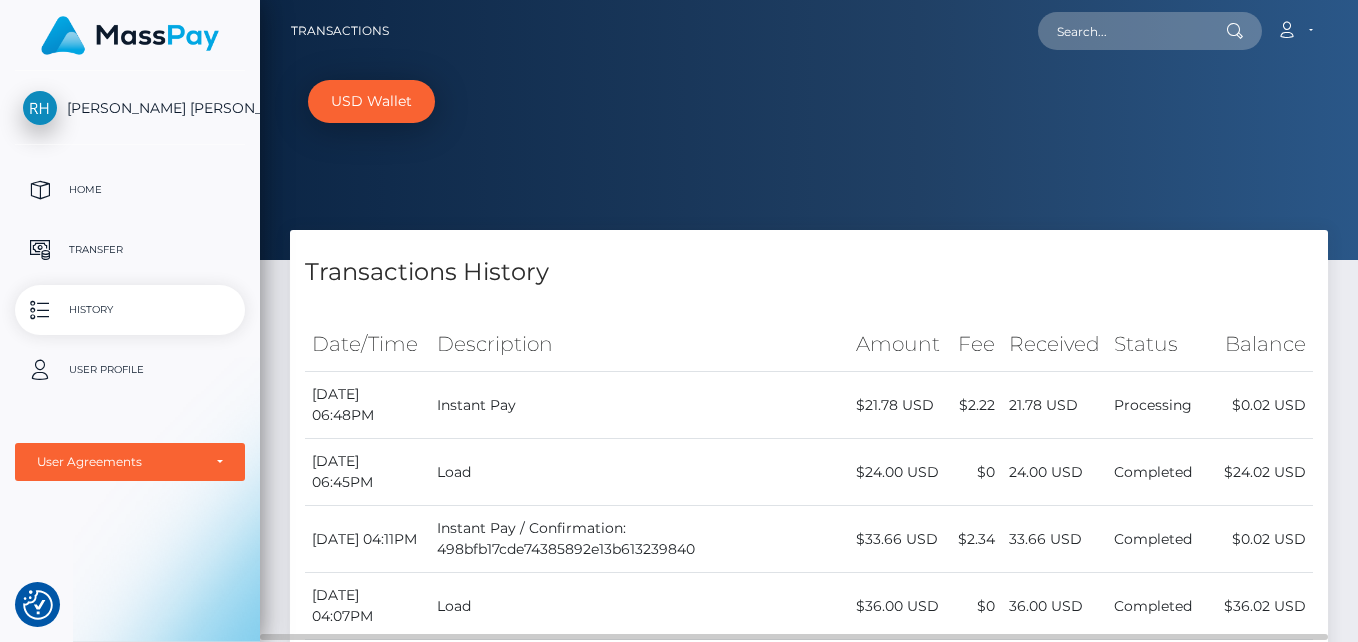 click on "Processing" at bounding box center [1160, 405] 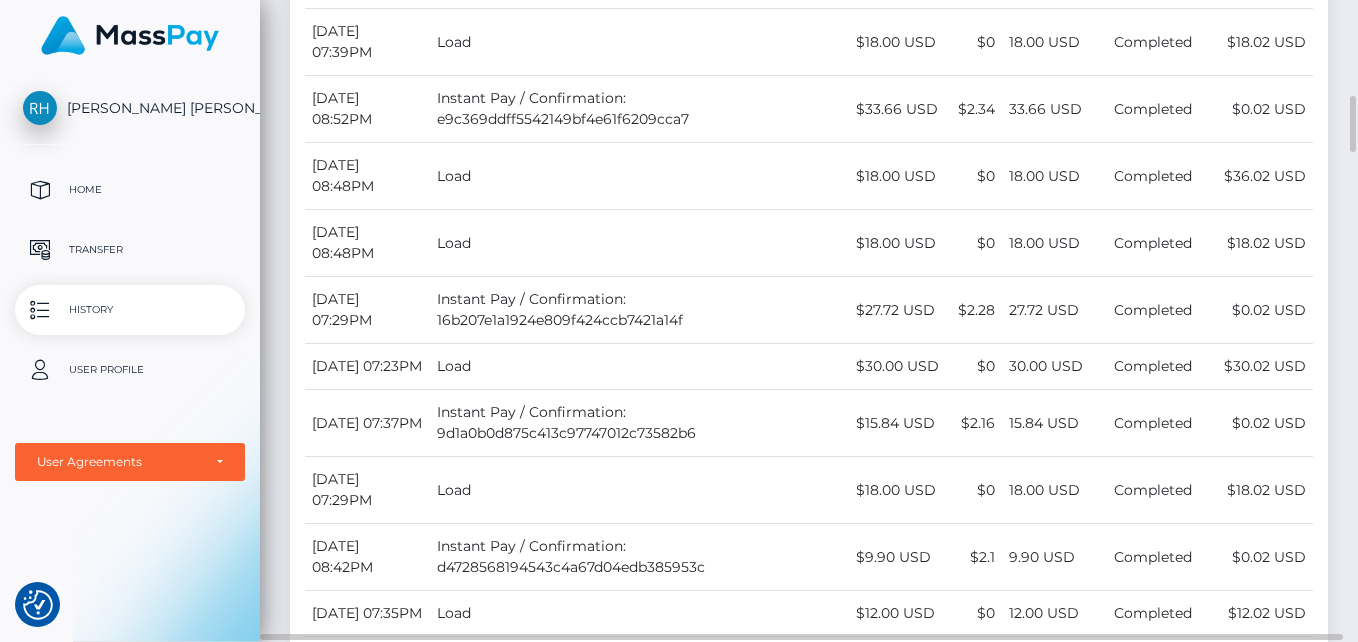 scroll, scrollTop: 1500, scrollLeft: 0, axis: vertical 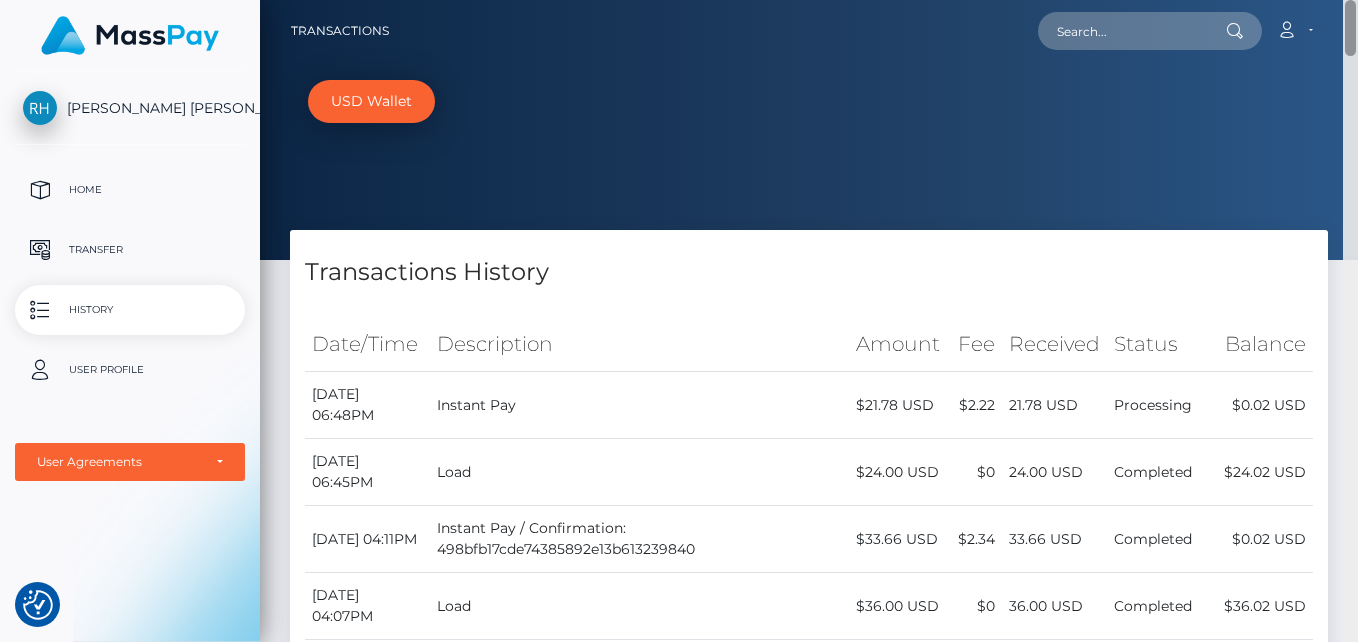 drag, startPoint x: 1349, startPoint y: 168, endPoint x: 1349, endPoint y: -3, distance: 171 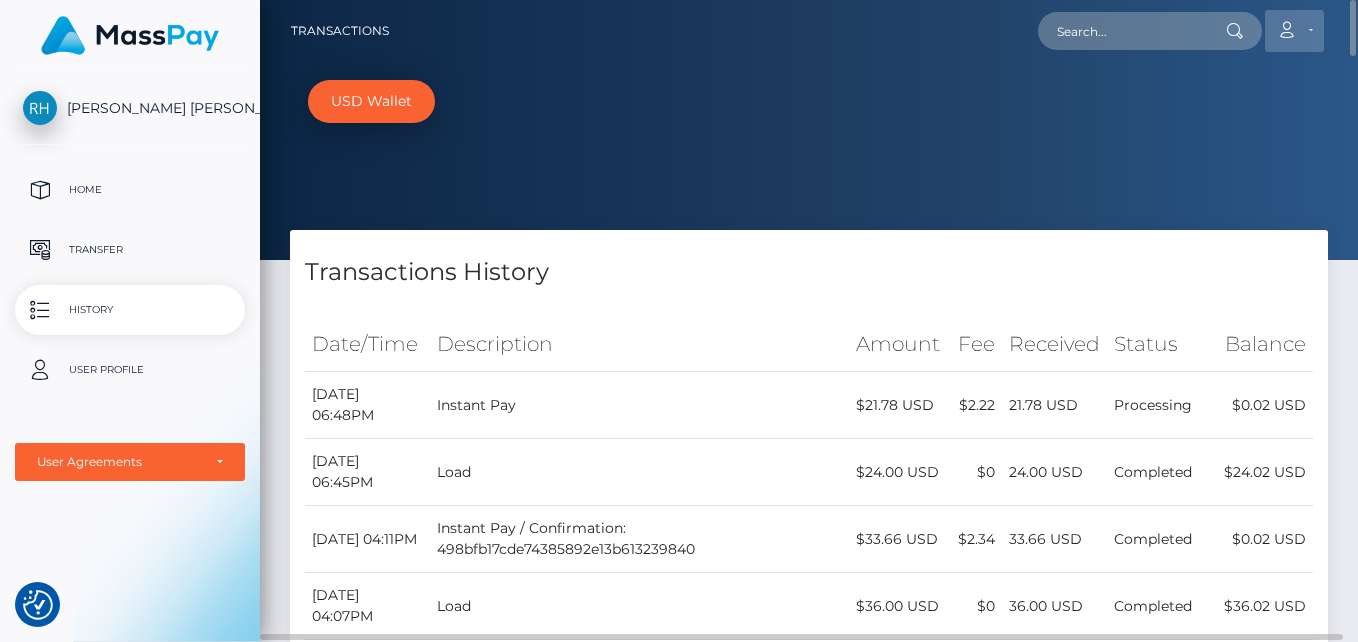 click on "Account" at bounding box center (1294, 31) 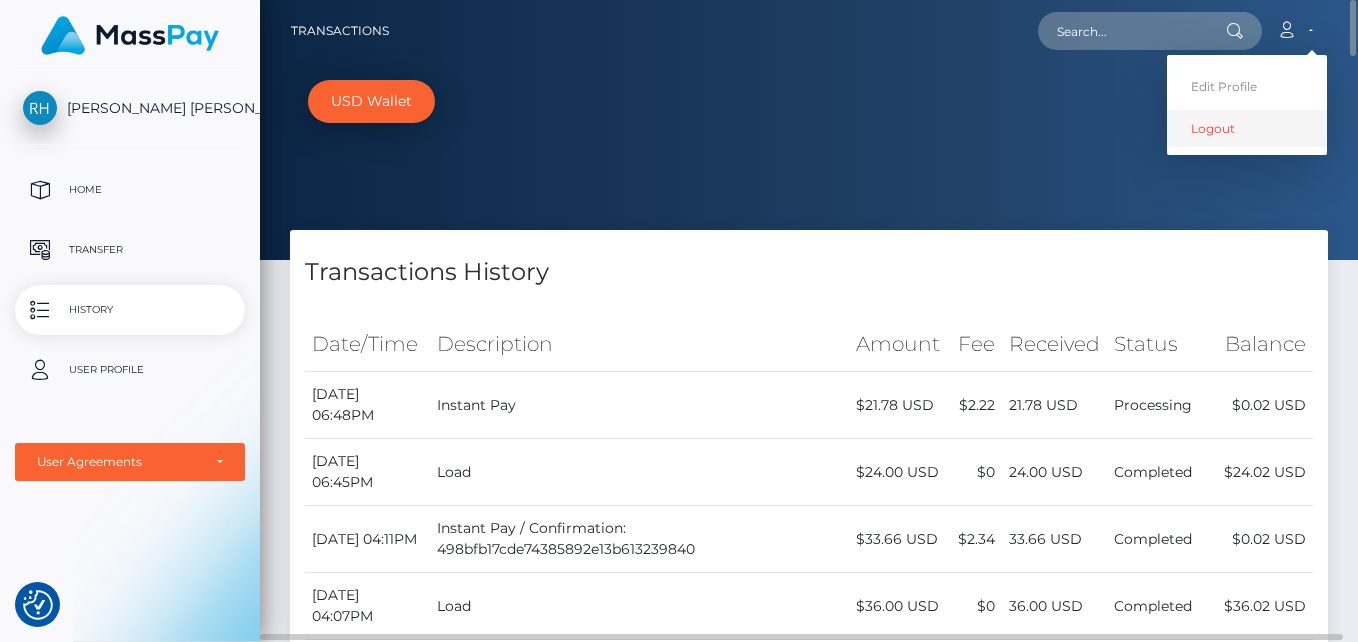 click on "Logout" at bounding box center (1247, 128) 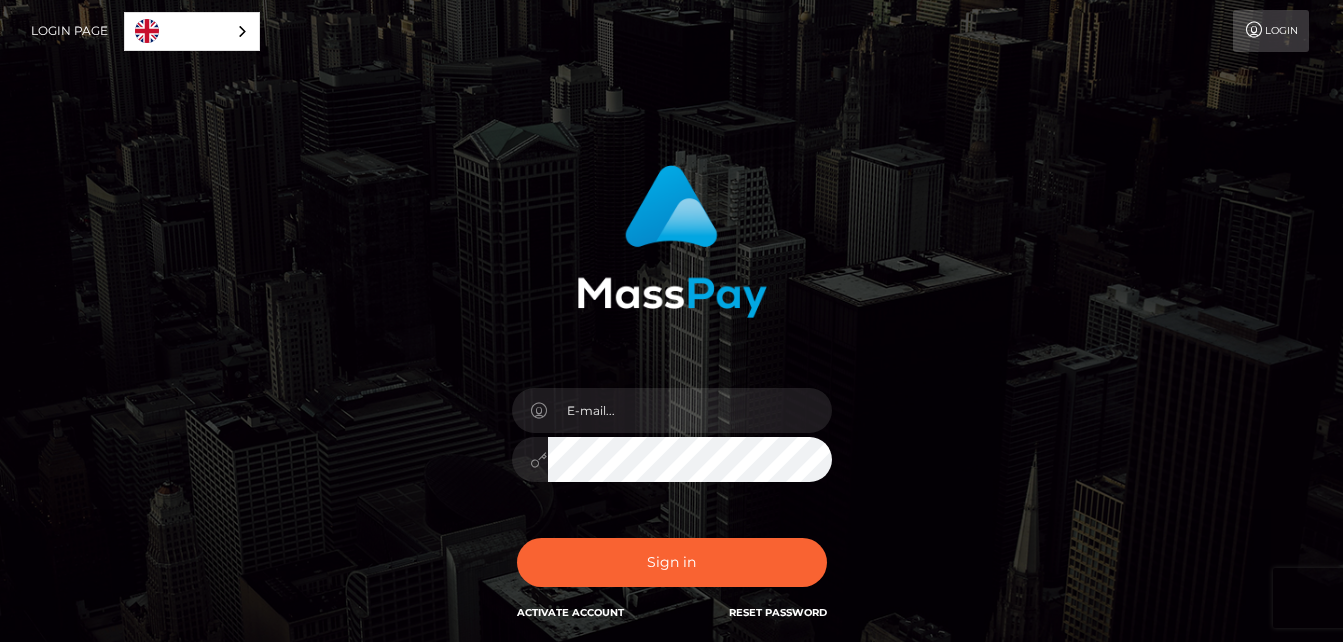scroll, scrollTop: 0, scrollLeft: 0, axis: both 